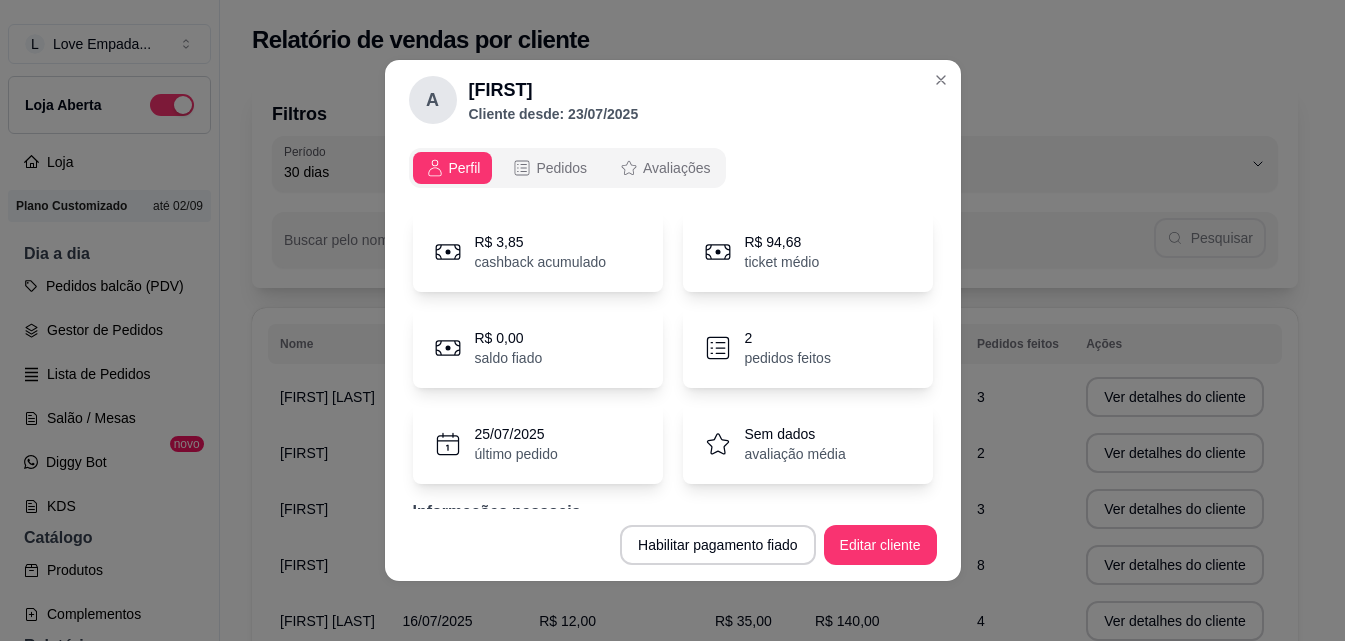 select on "30" 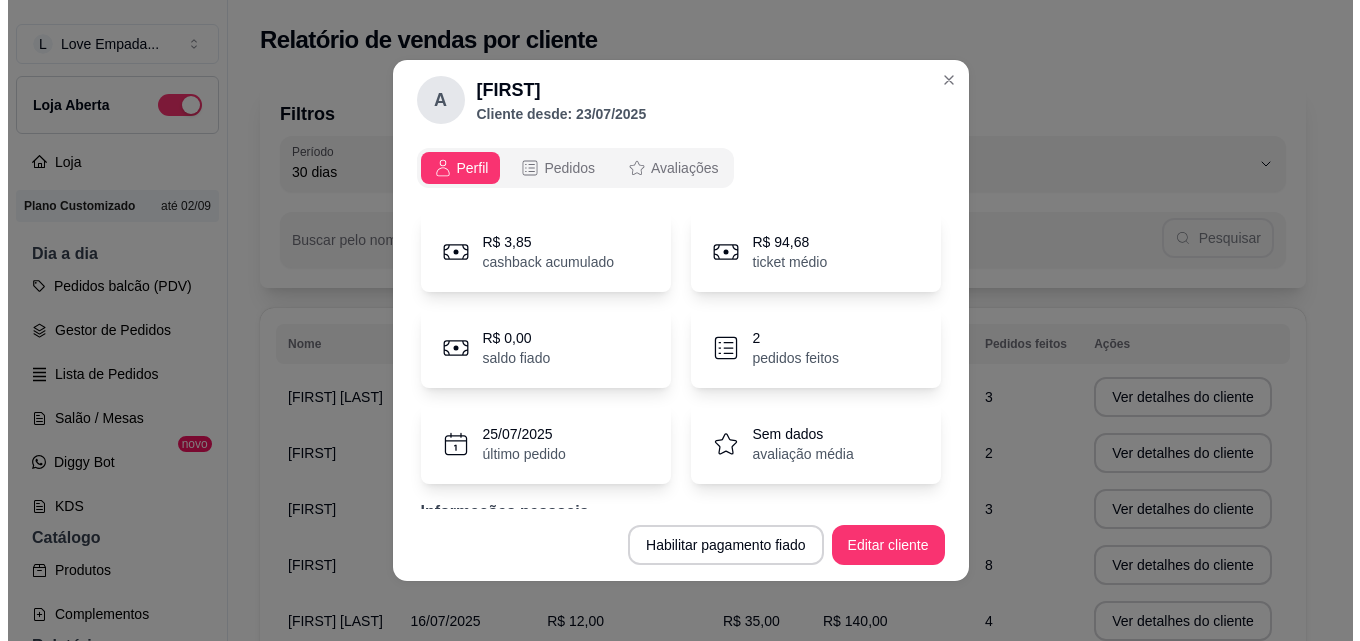 scroll, scrollTop: 0, scrollLeft: 0, axis: both 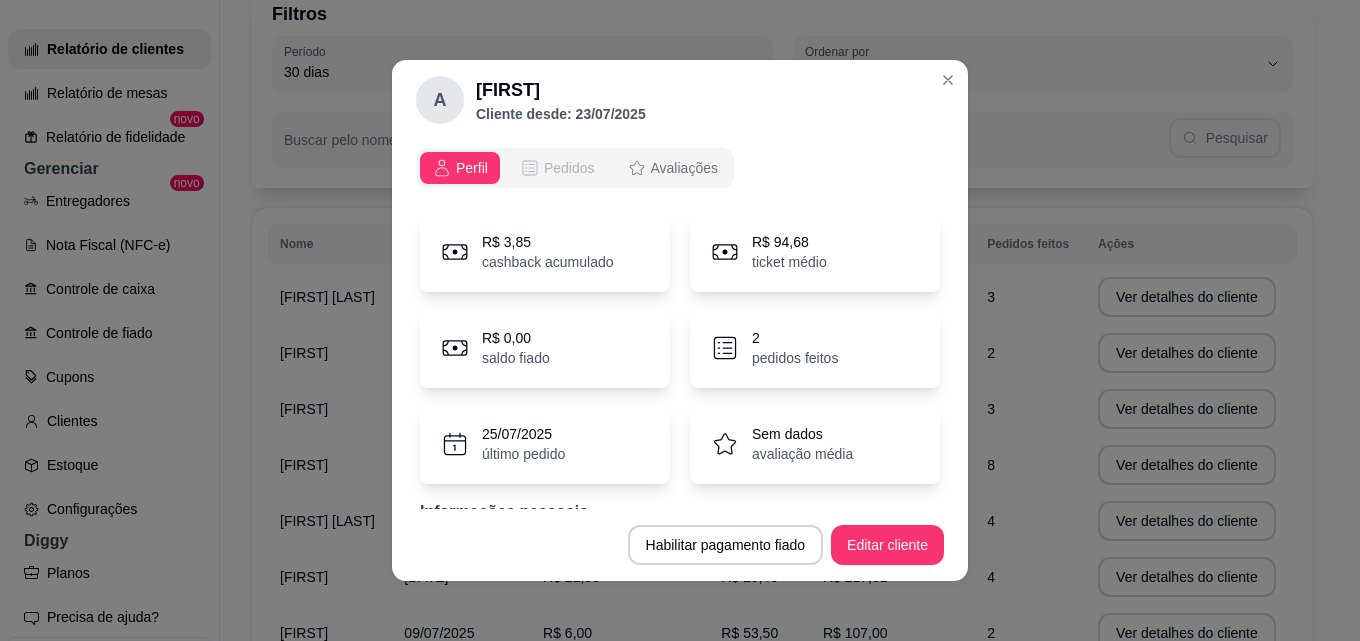 click on "Pedidos" at bounding box center (569, 168) 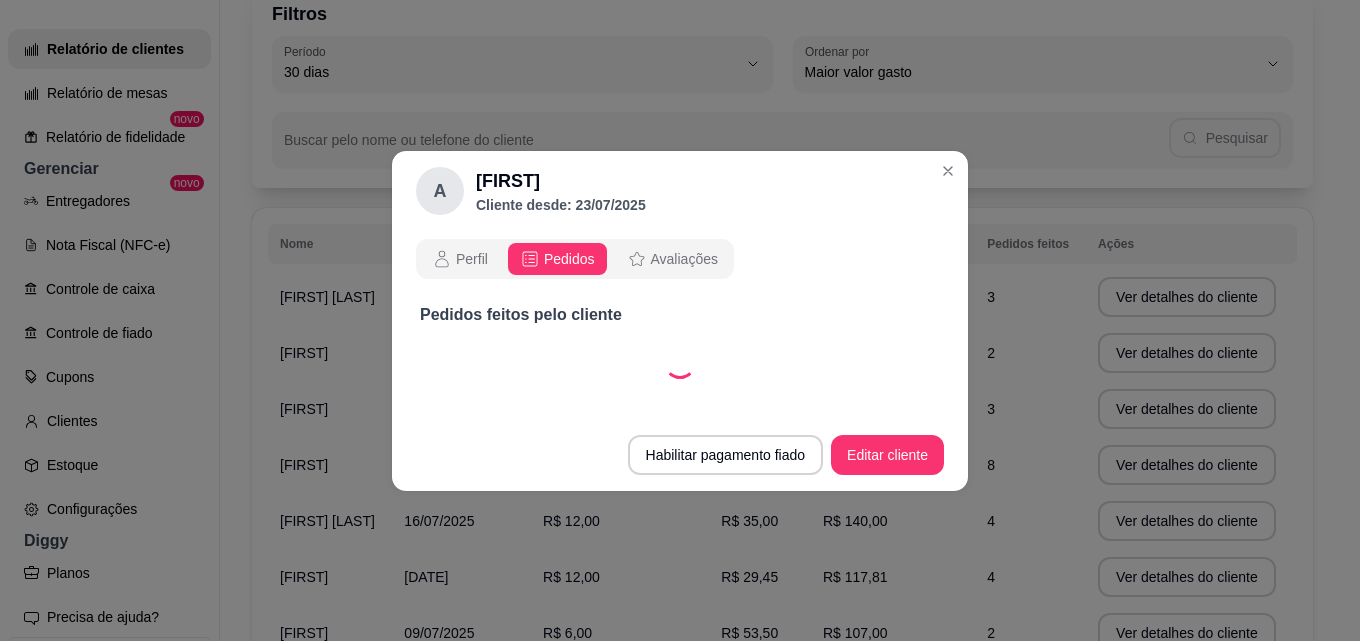 select on "30" 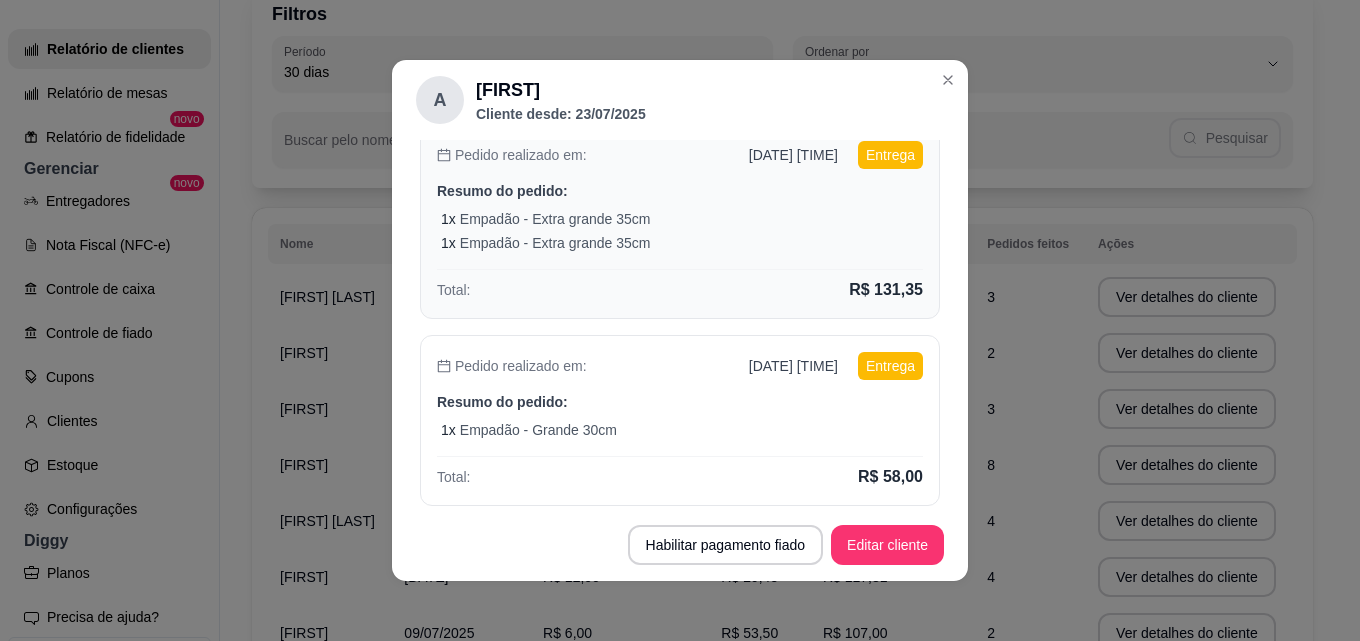 scroll, scrollTop: 100, scrollLeft: 0, axis: vertical 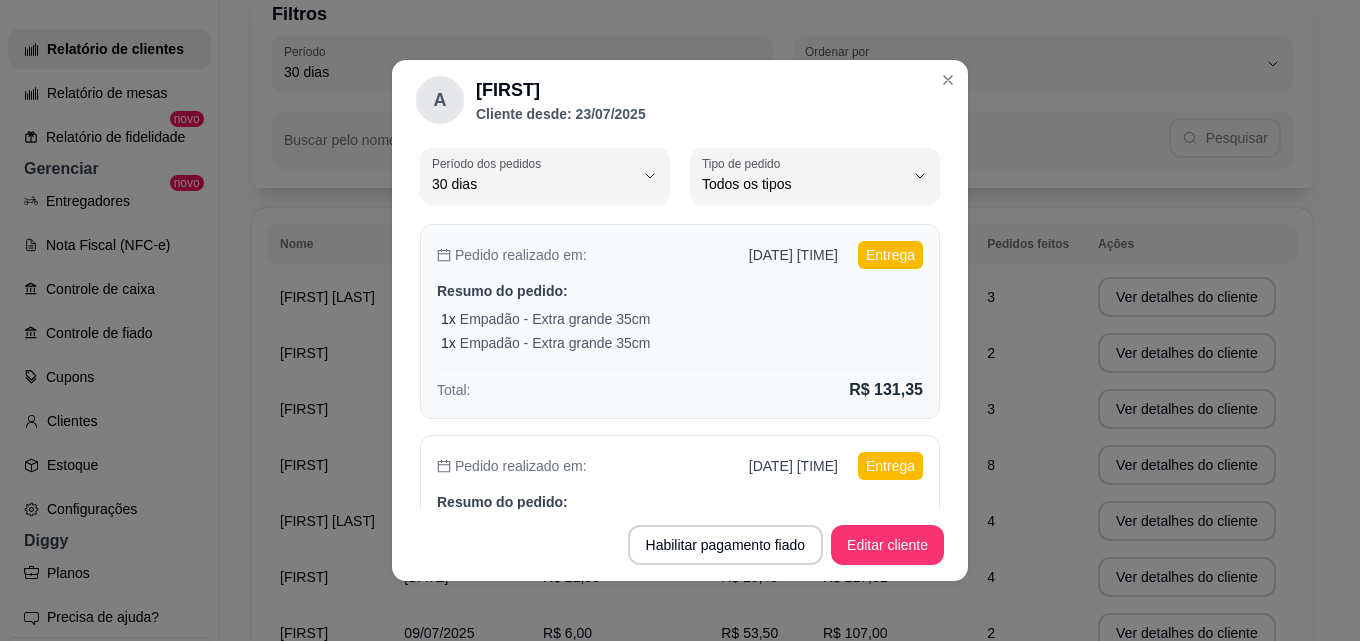 click on "1 x Empadão  - Extra grande 35cm" at bounding box center [682, 343] 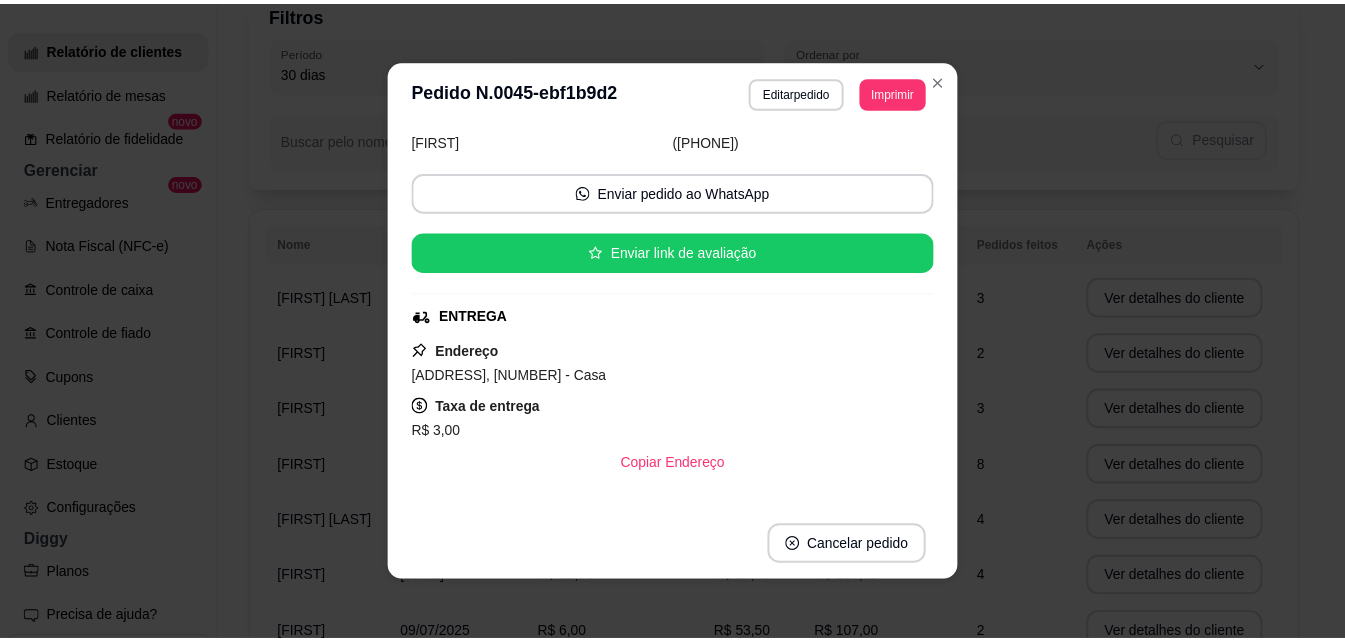 scroll, scrollTop: 0, scrollLeft: 0, axis: both 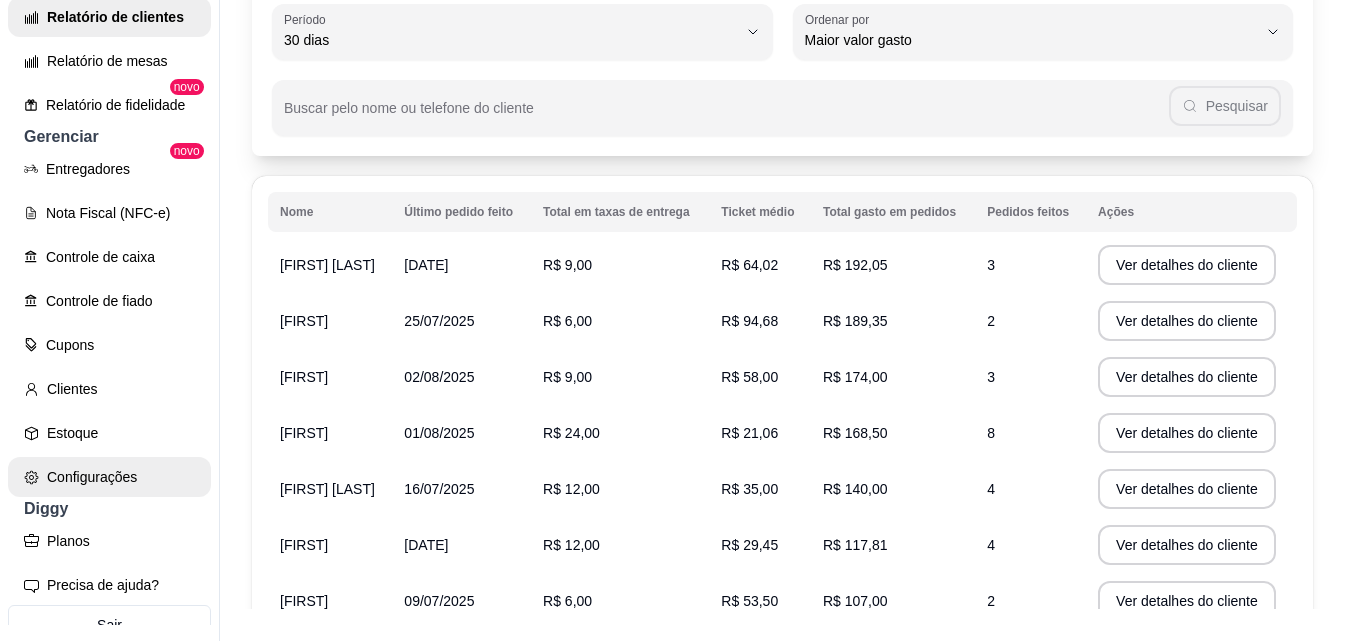 click on "Configurações" at bounding box center (109, 477) 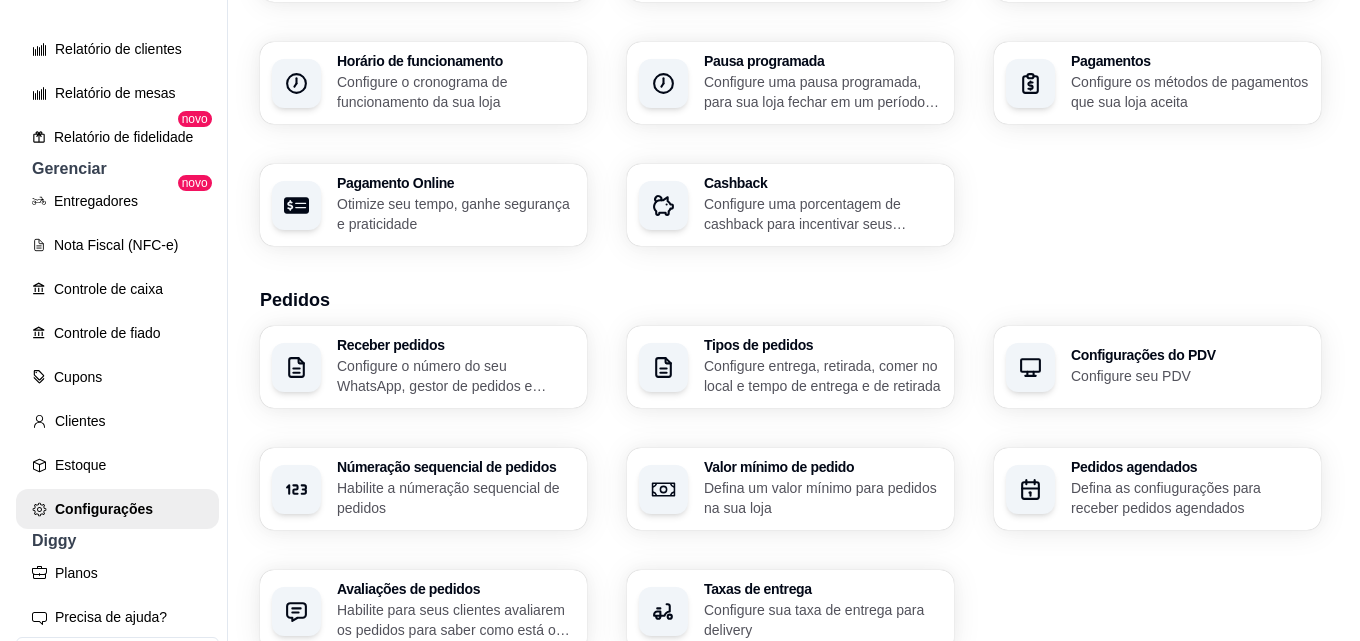 scroll, scrollTop: 400, scrollLeft: 0, axis: vertical 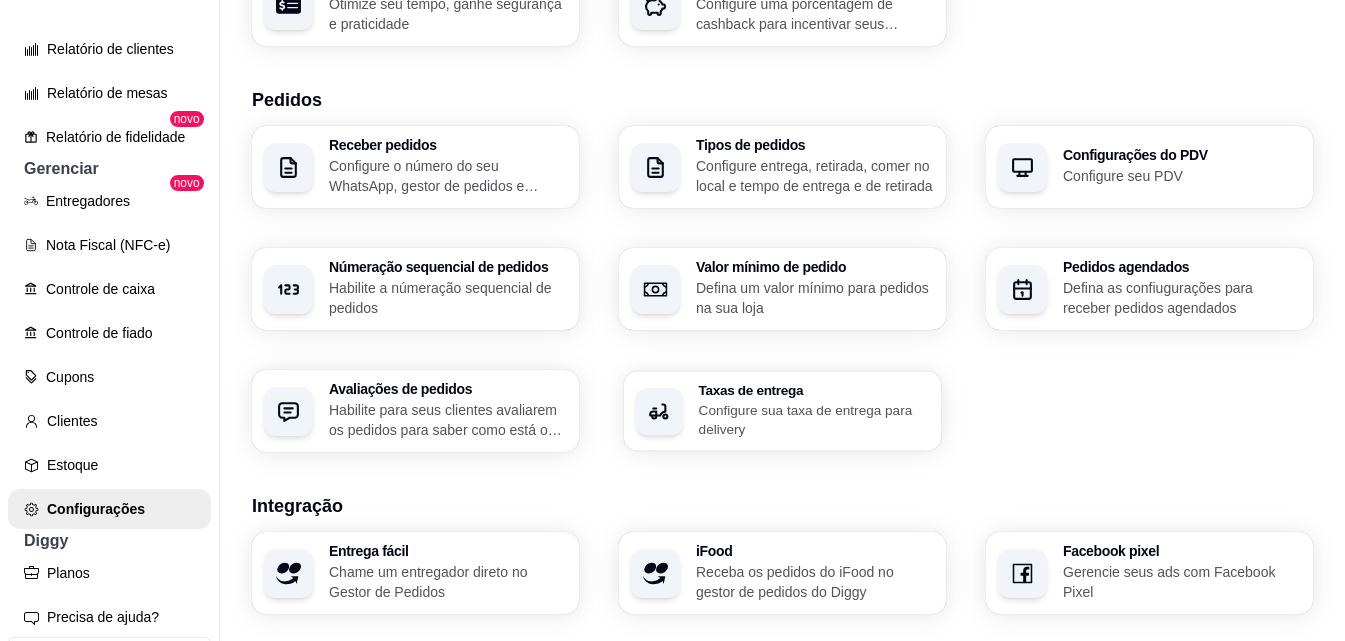 click on "Configure sua taxa de entrega para delivery" at bounding box center (814, 419) 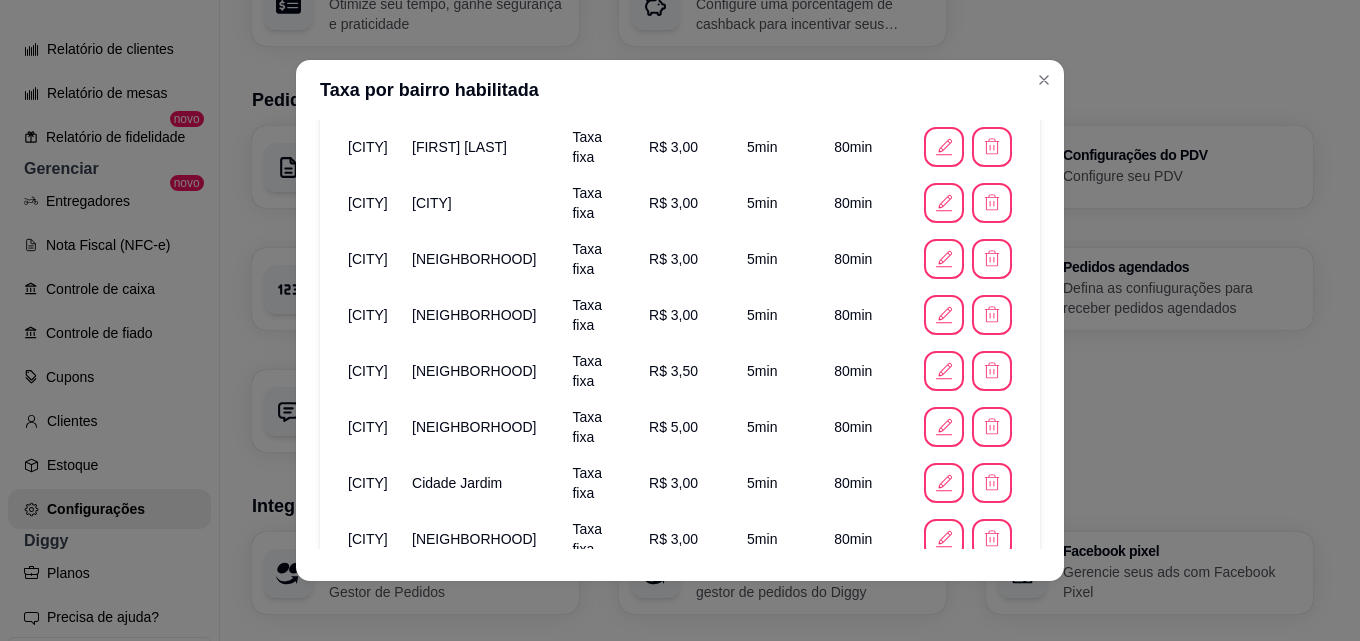 scroll, scrollTop: 200, scrollLeft: 0, axis: vertical 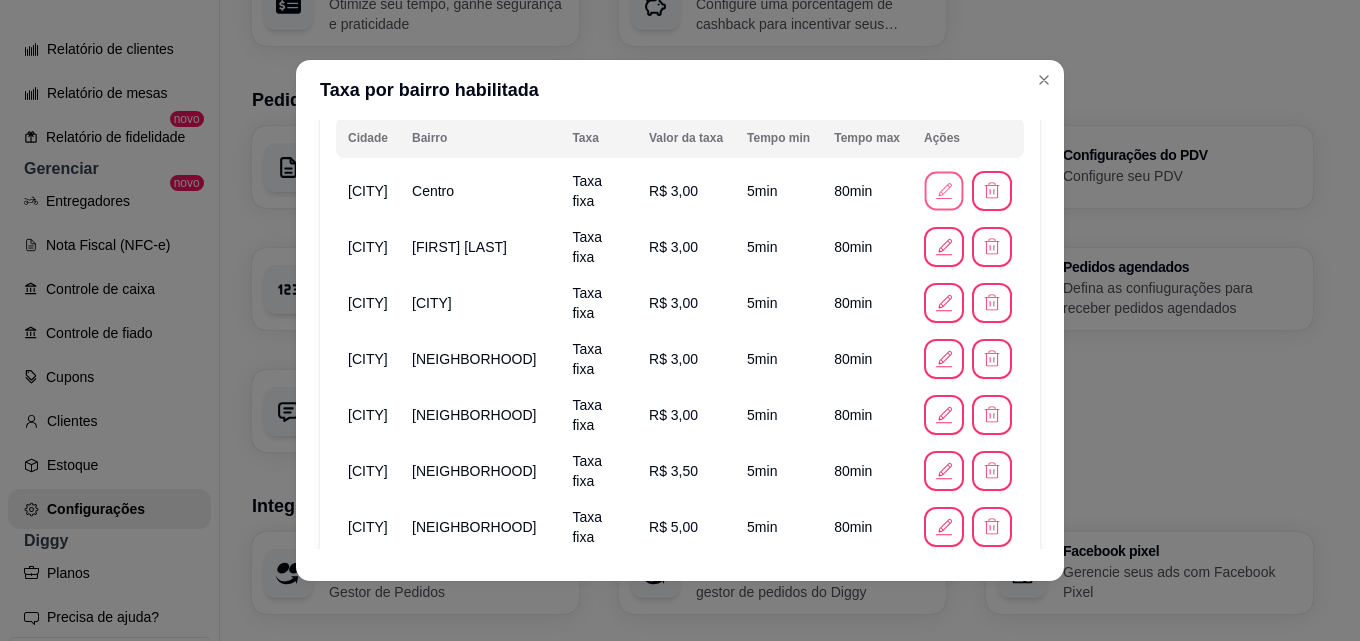 click 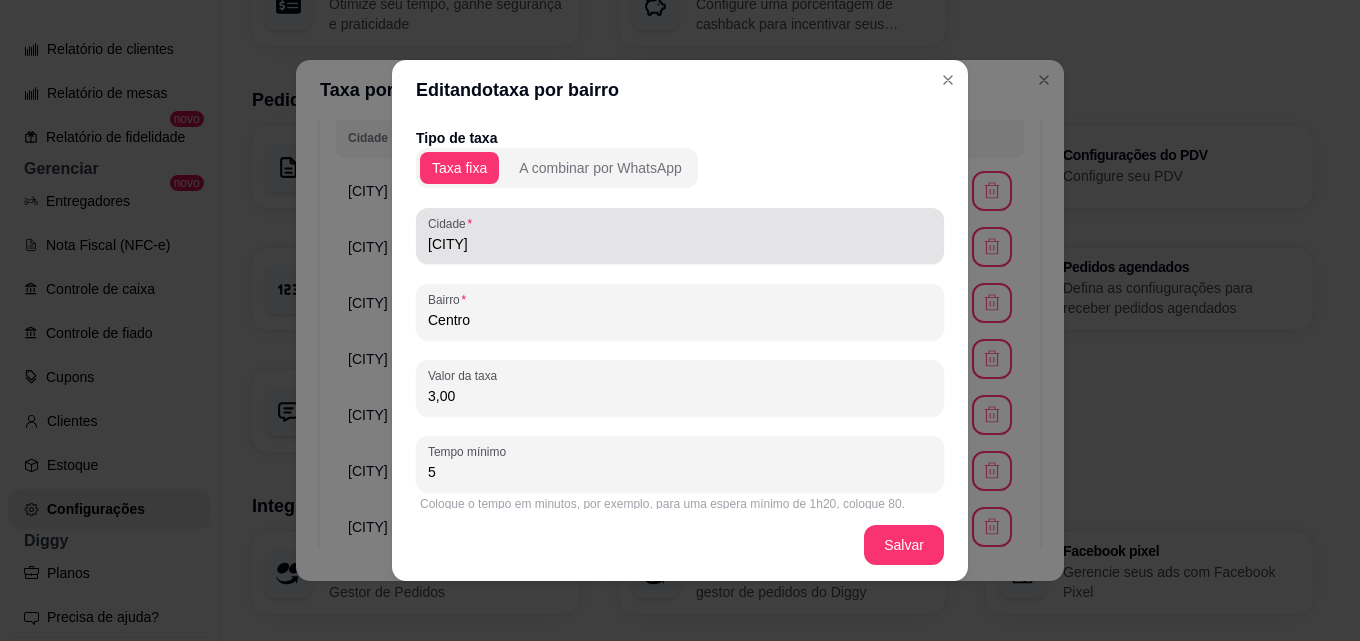 click on "[CITY]" at bounding box center (680, 236) 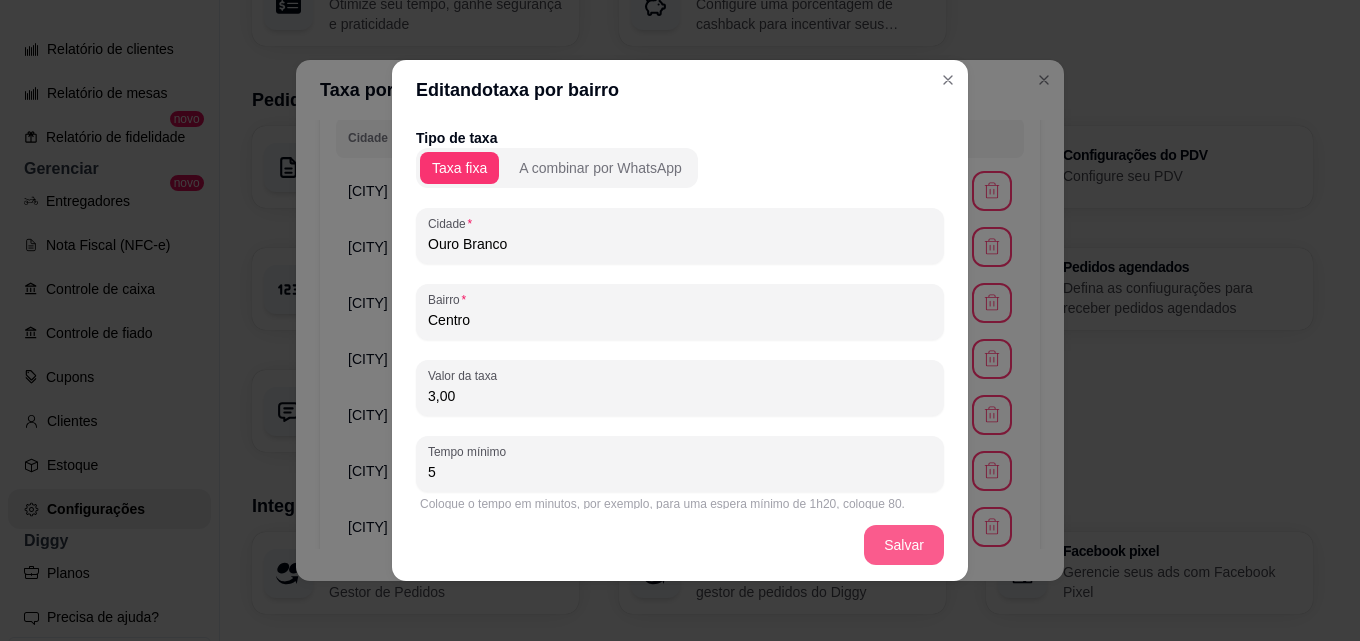 type on "Ouro Branco" 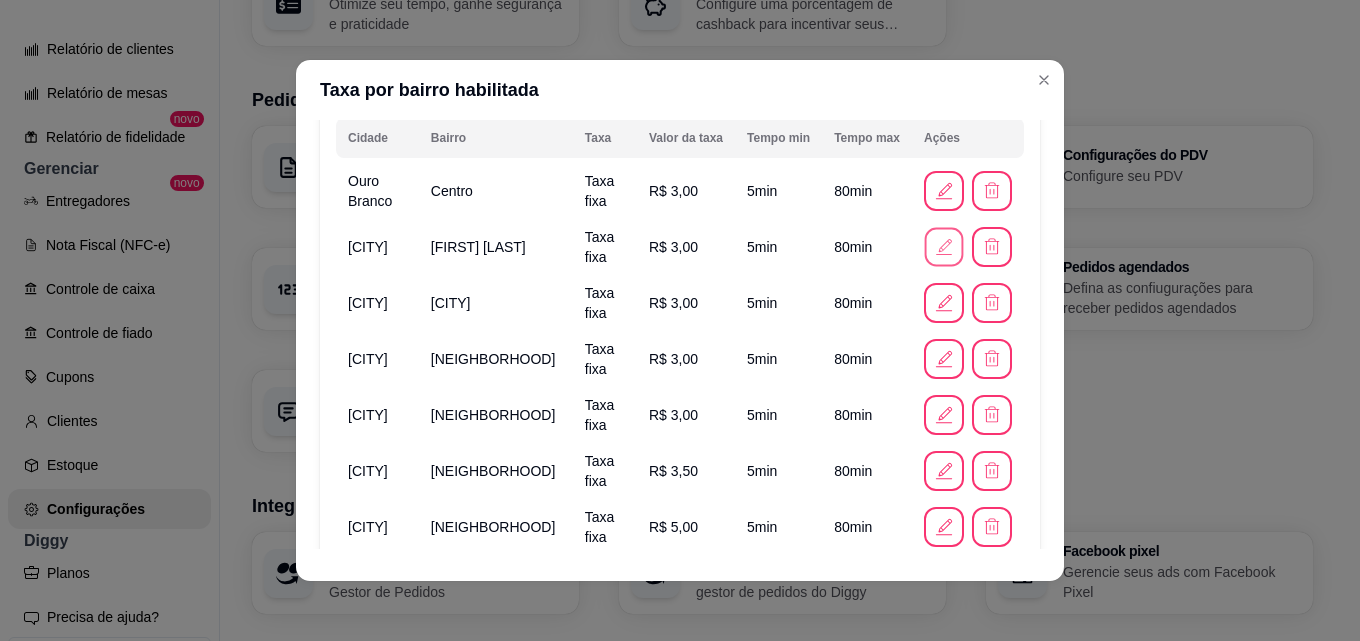 click 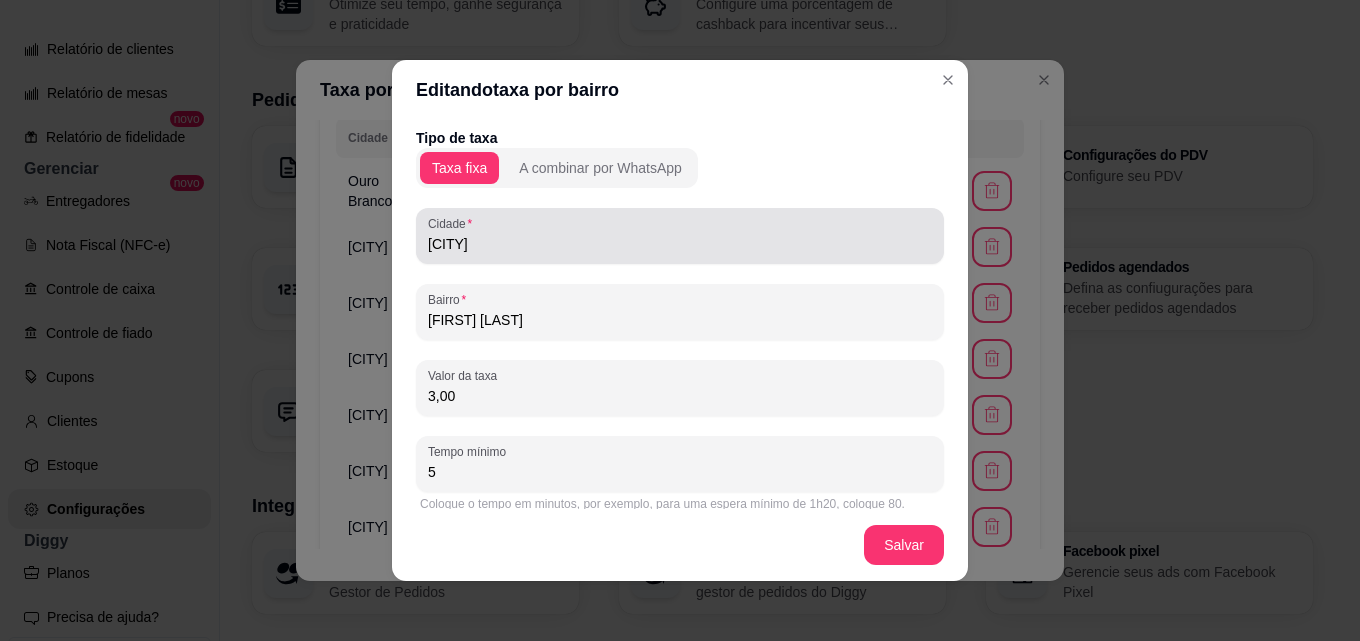 click on "[CITY]" at bounding box center (680, 236) 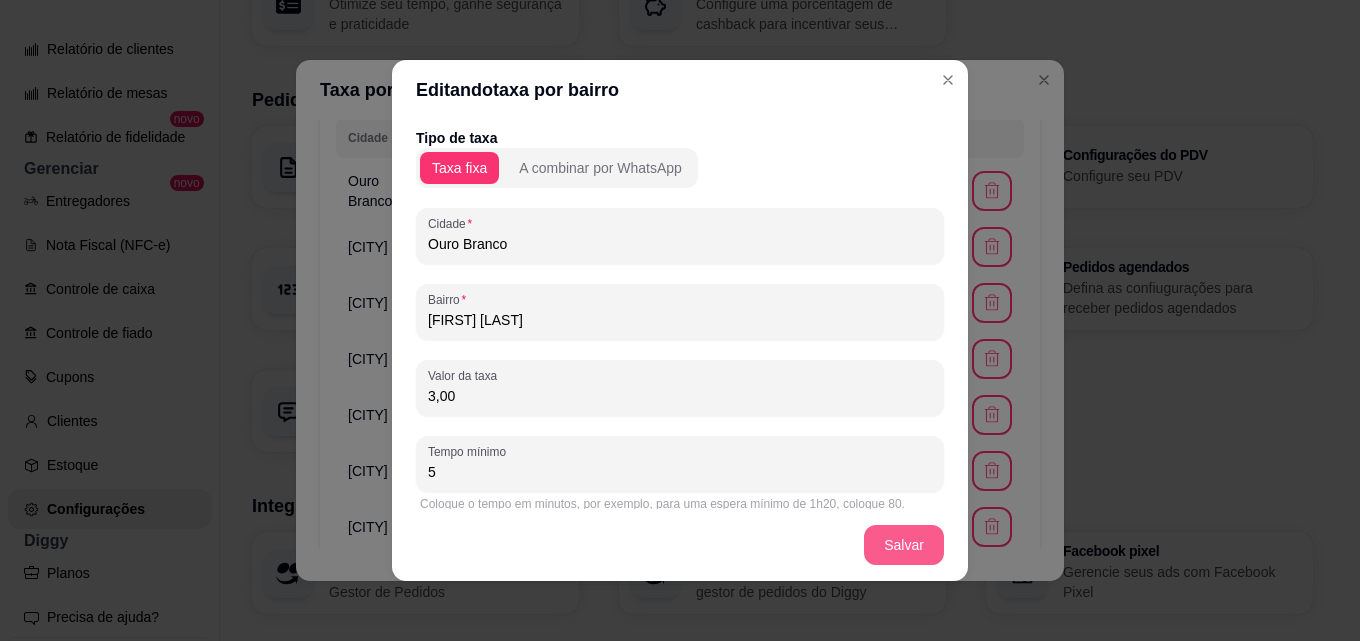 type on "Ouro Branco" 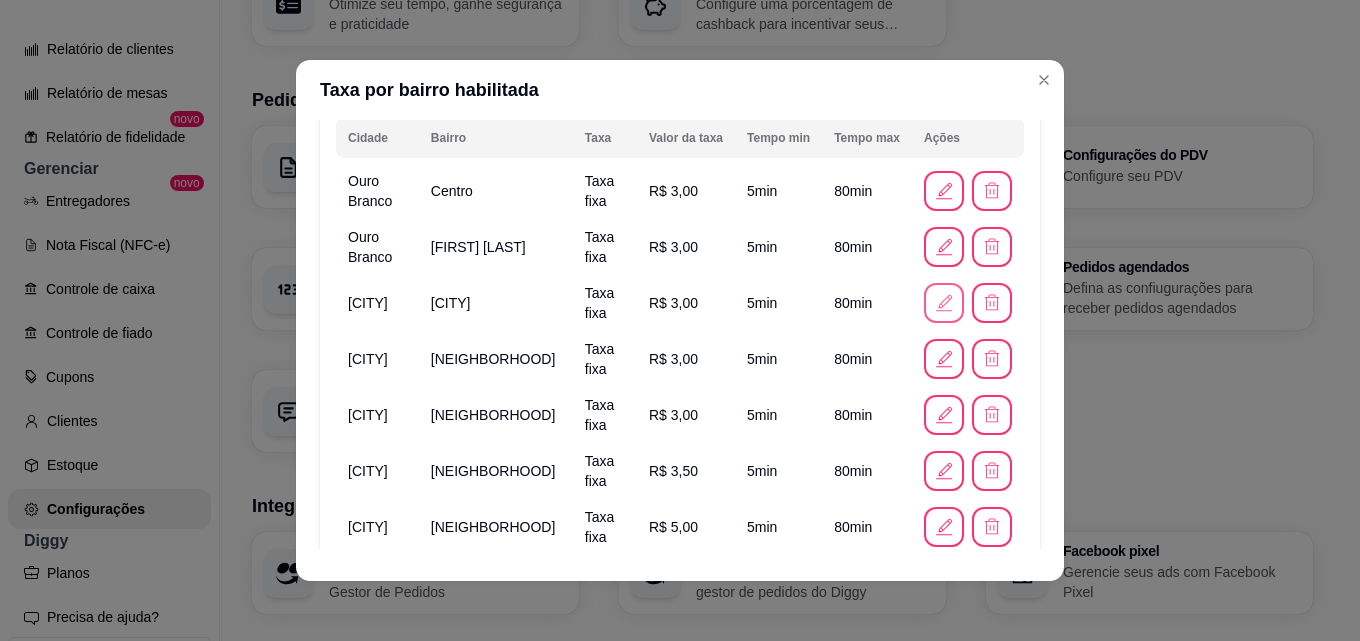 click 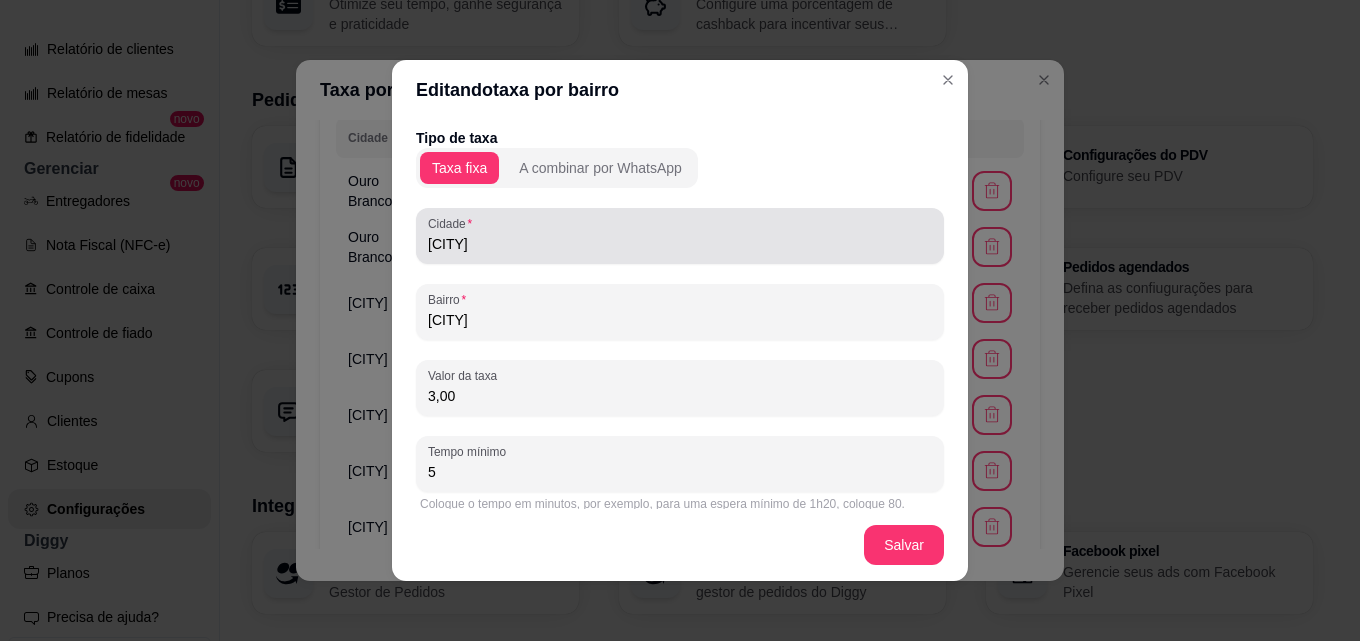 click on "Cidade [CITY]" at bounding box center [680, 236] 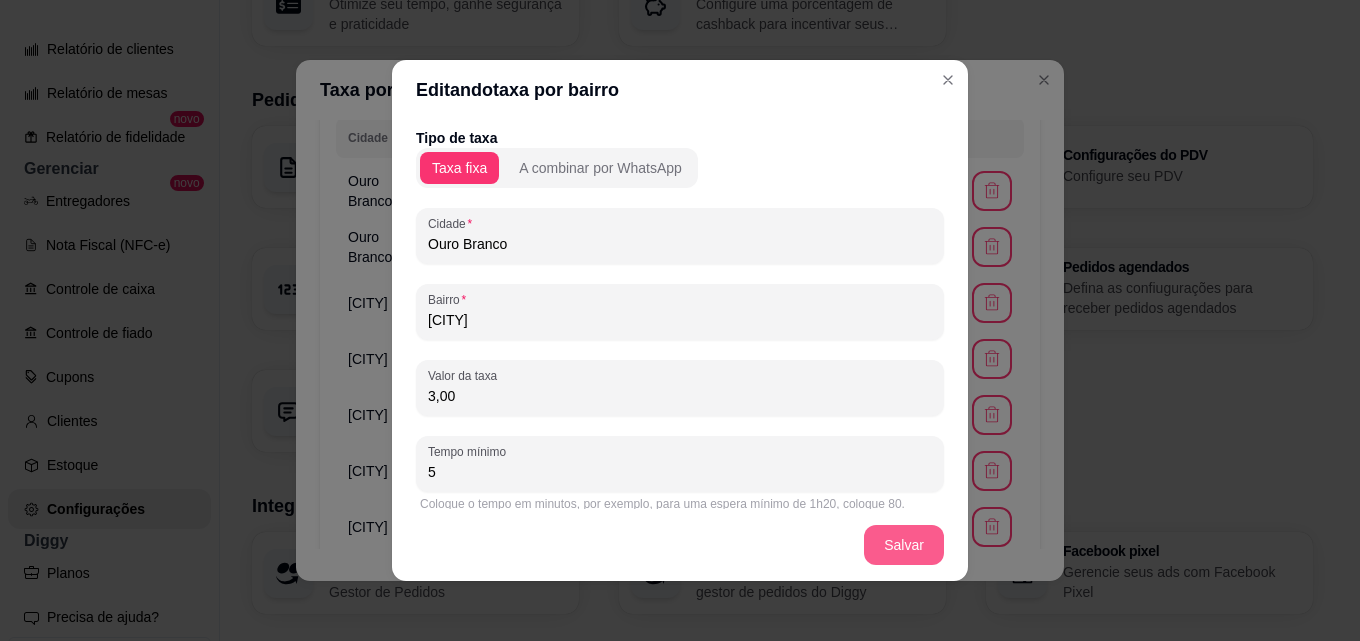 type on "Ouro Branco" 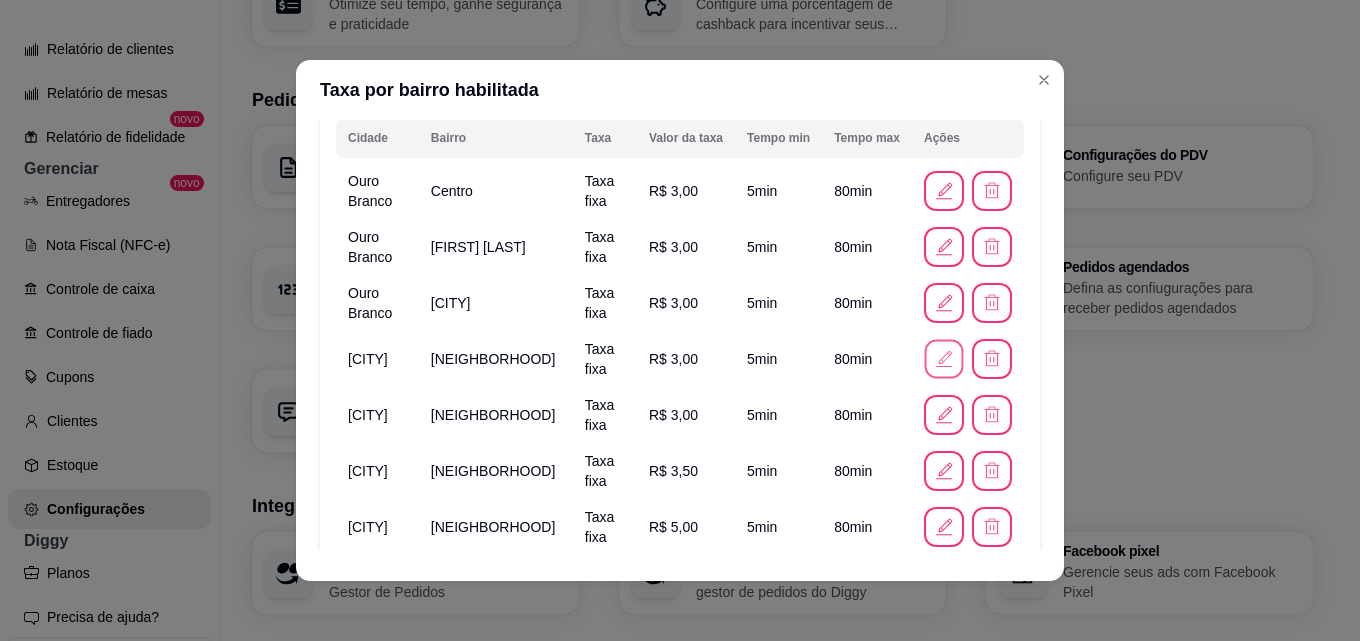 click 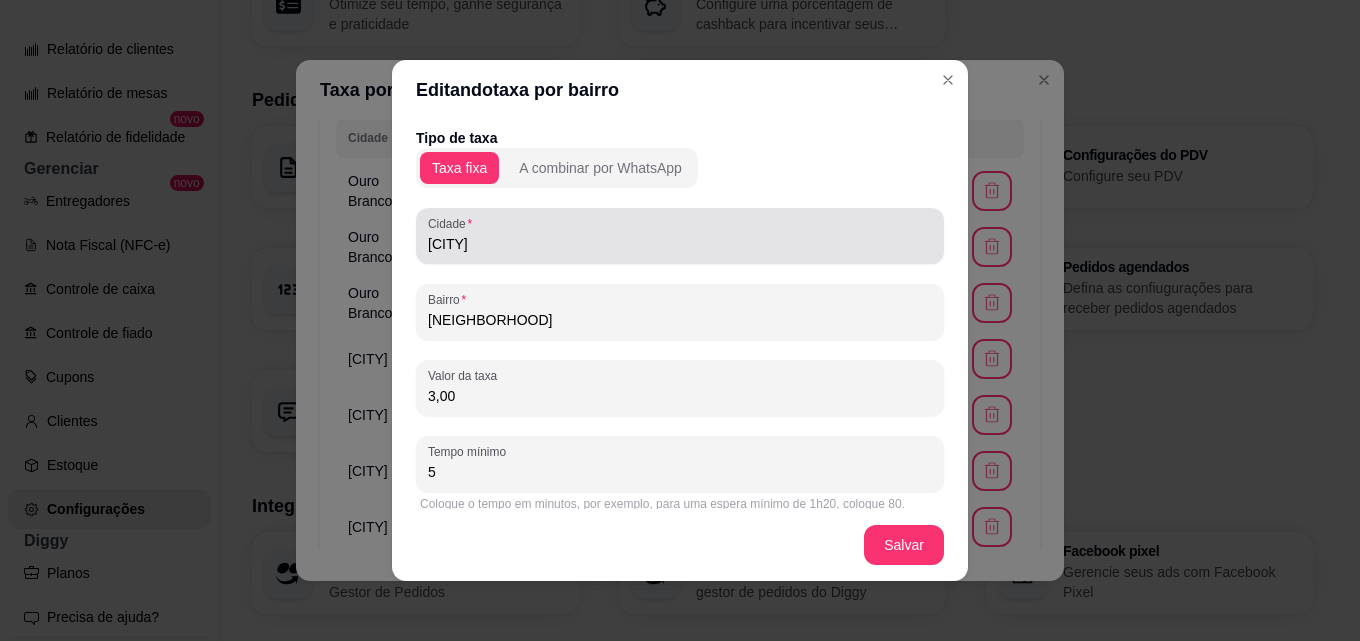 click on "[CITY]" at bounding box center (680, 236) 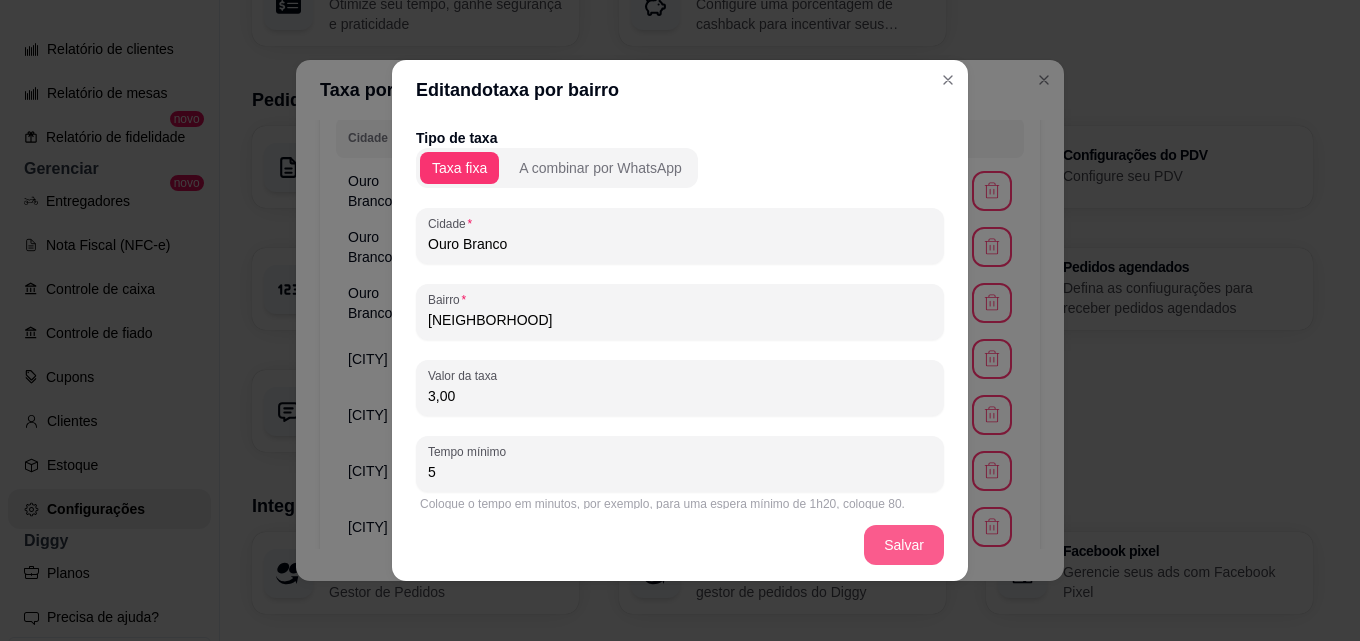 type on "Ouro Branco" 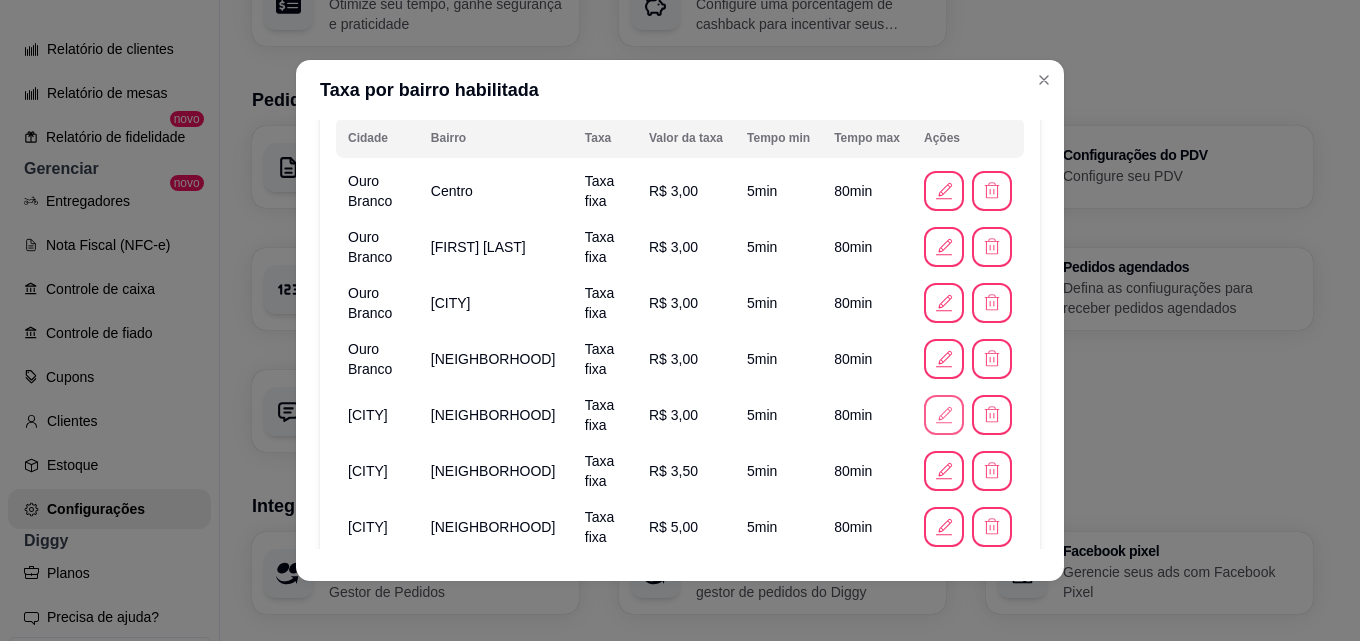 click 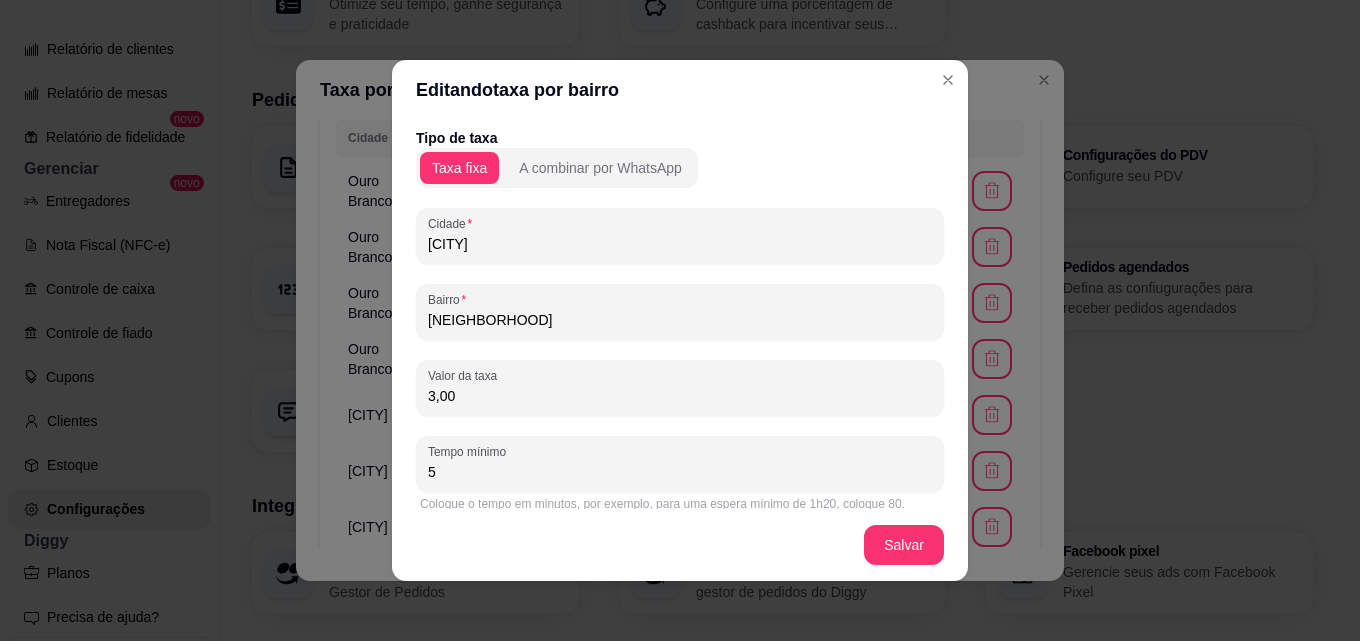 click on "[CITY]" at bounding box center (680, 244) 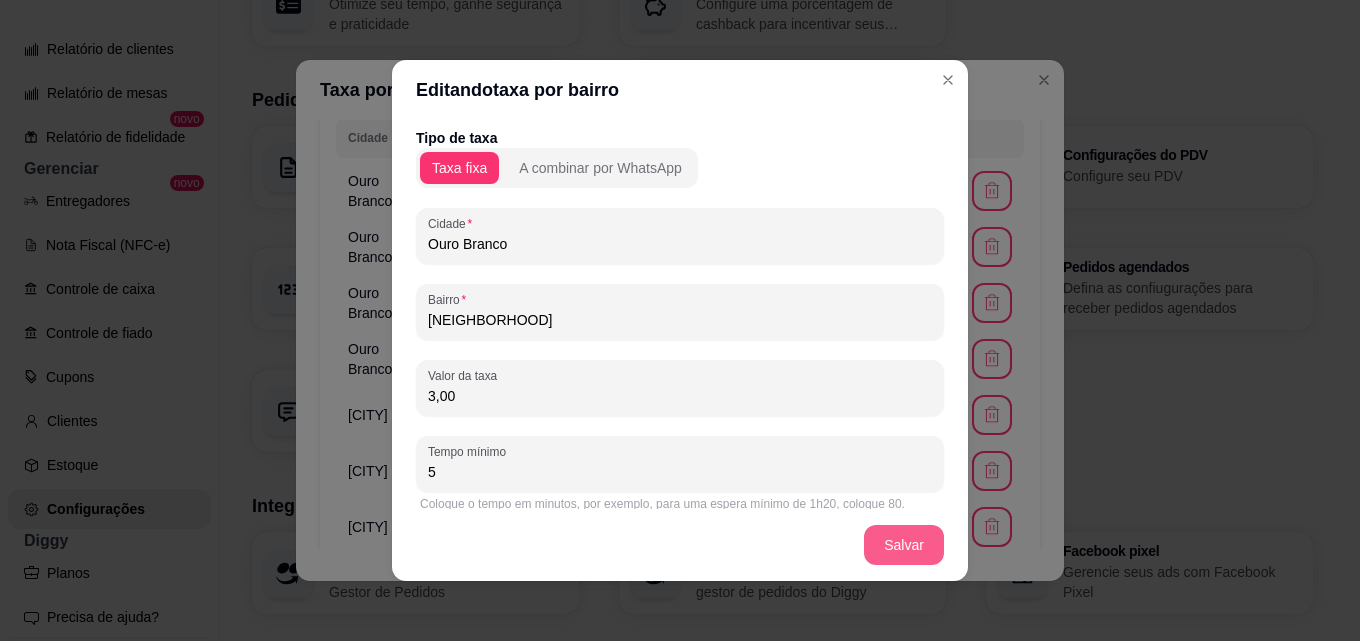 type on "Ouro Branco" 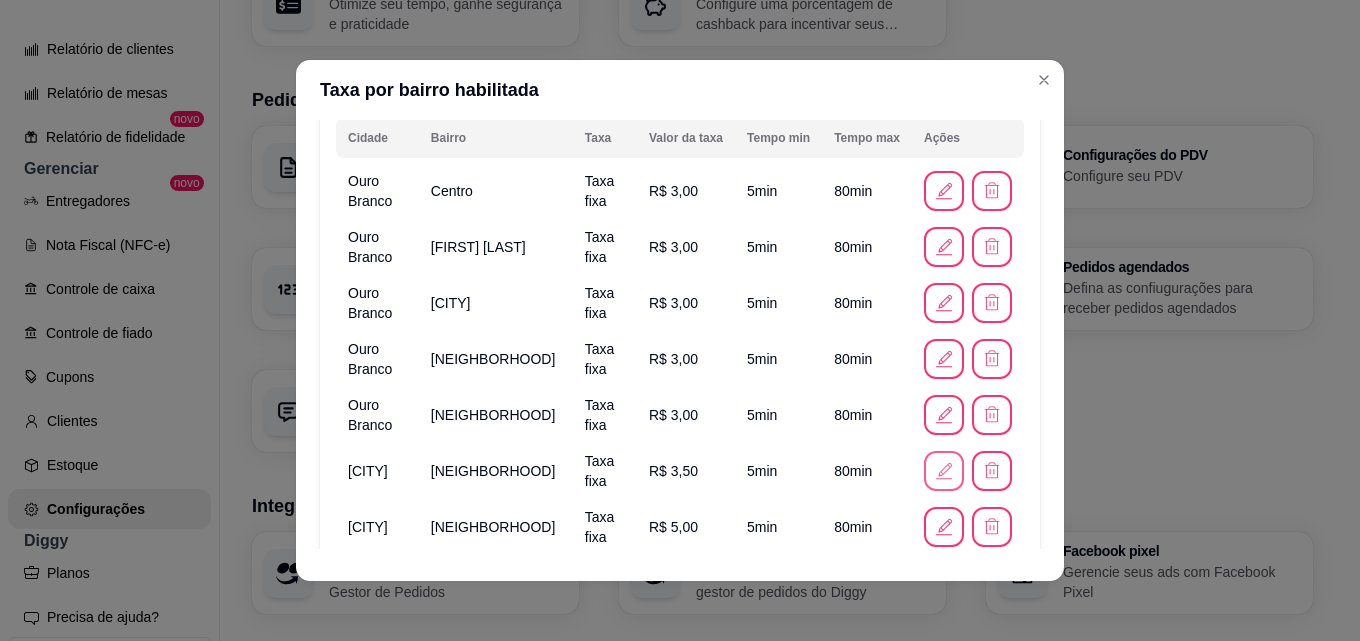 click 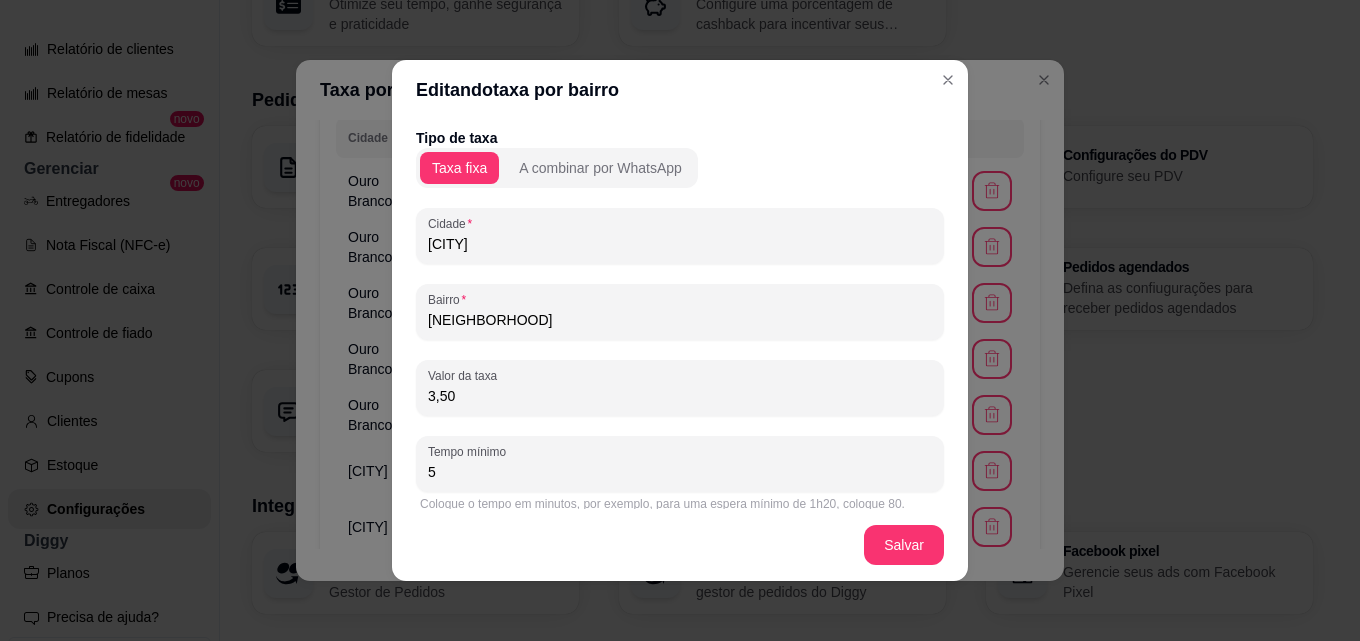 click on "[CITY]" at bounding box center [680, 244] 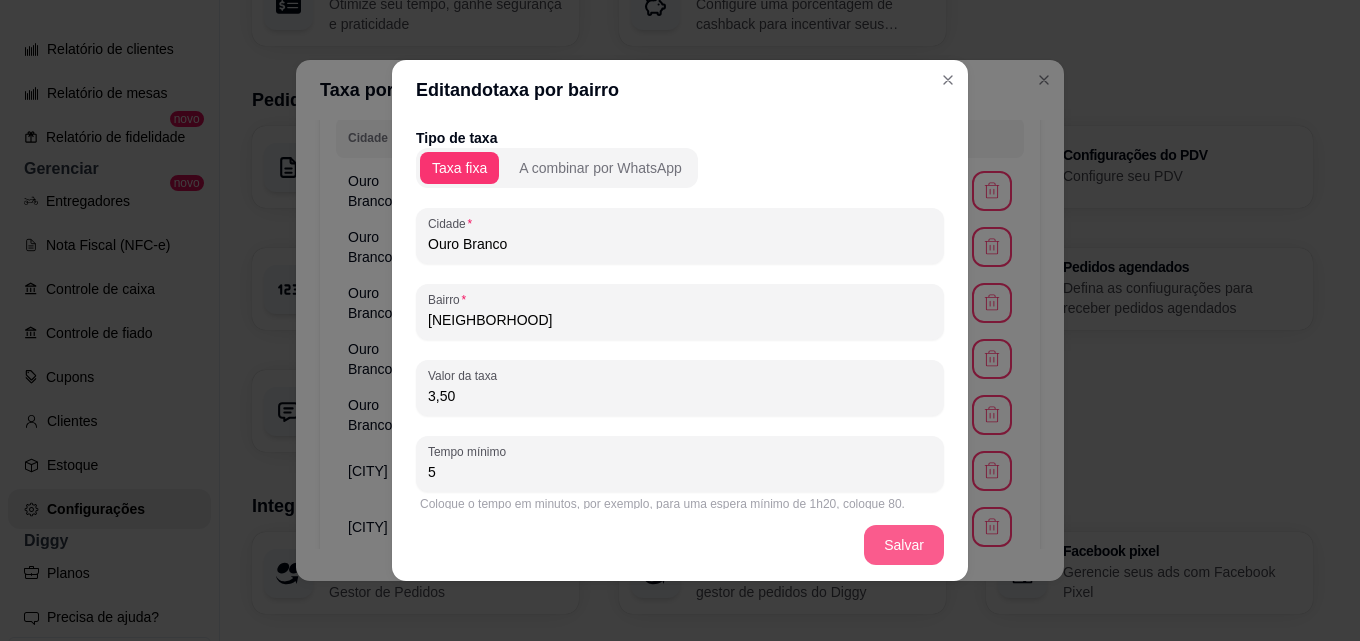 type on "Ouro Branco" 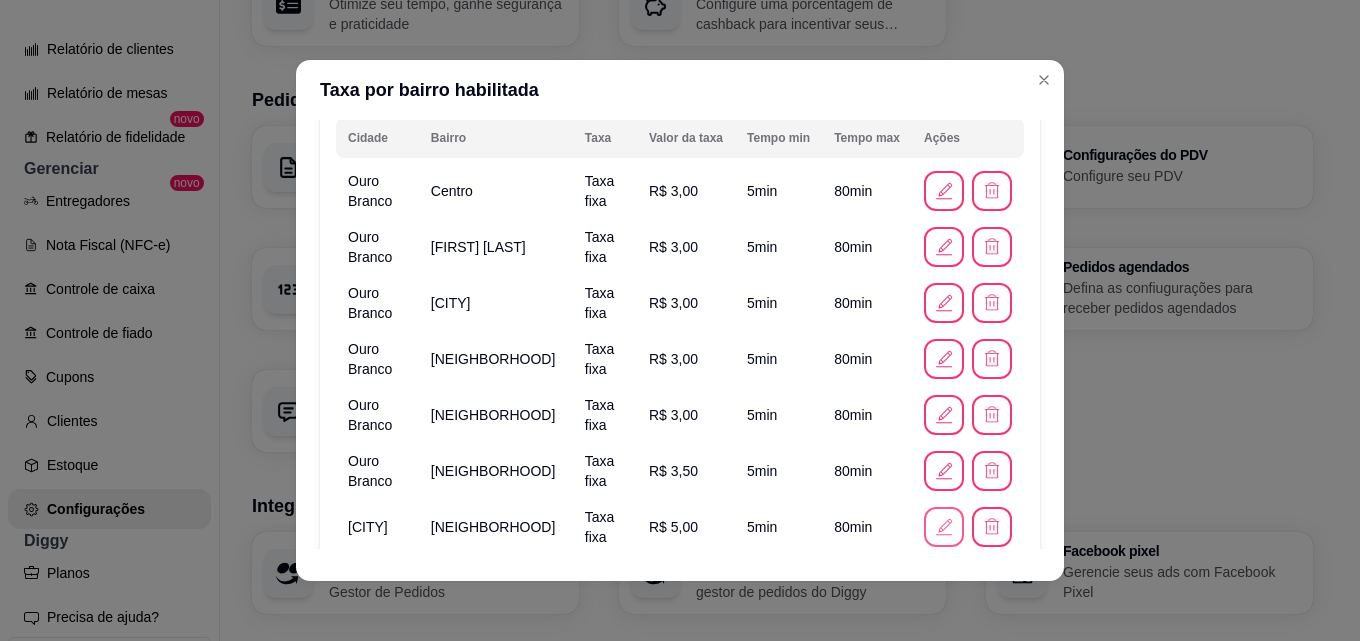 click at bounding box center (944, 527) 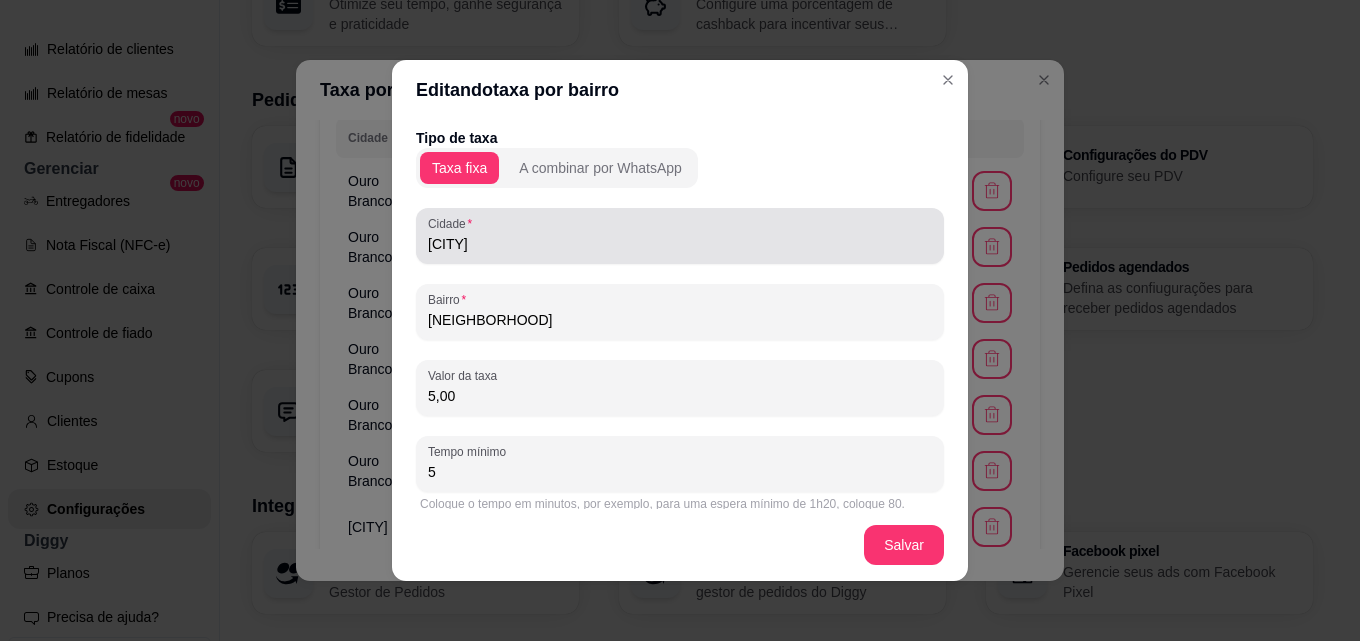 click on "Cidade [CITY]" at bounding box center [680, 236] 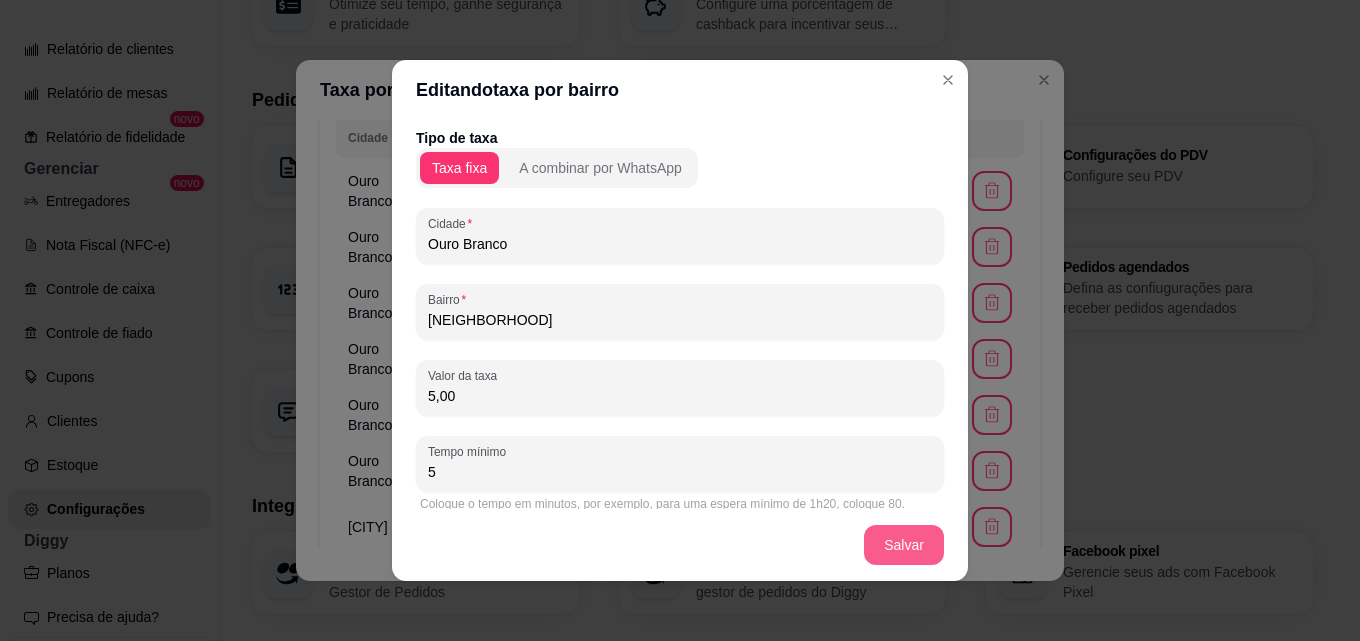 type on "Ouro Branco" 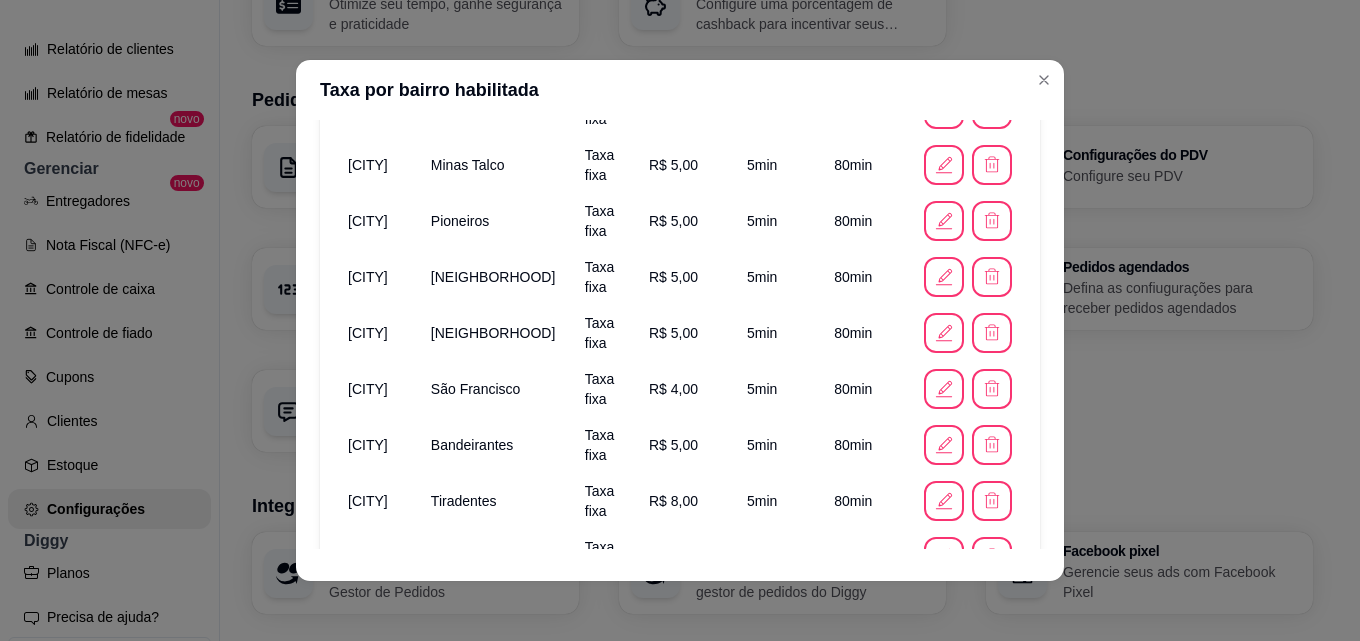 scroll, scrollTop: 1446, scrollLeft: 0, axis: vertical 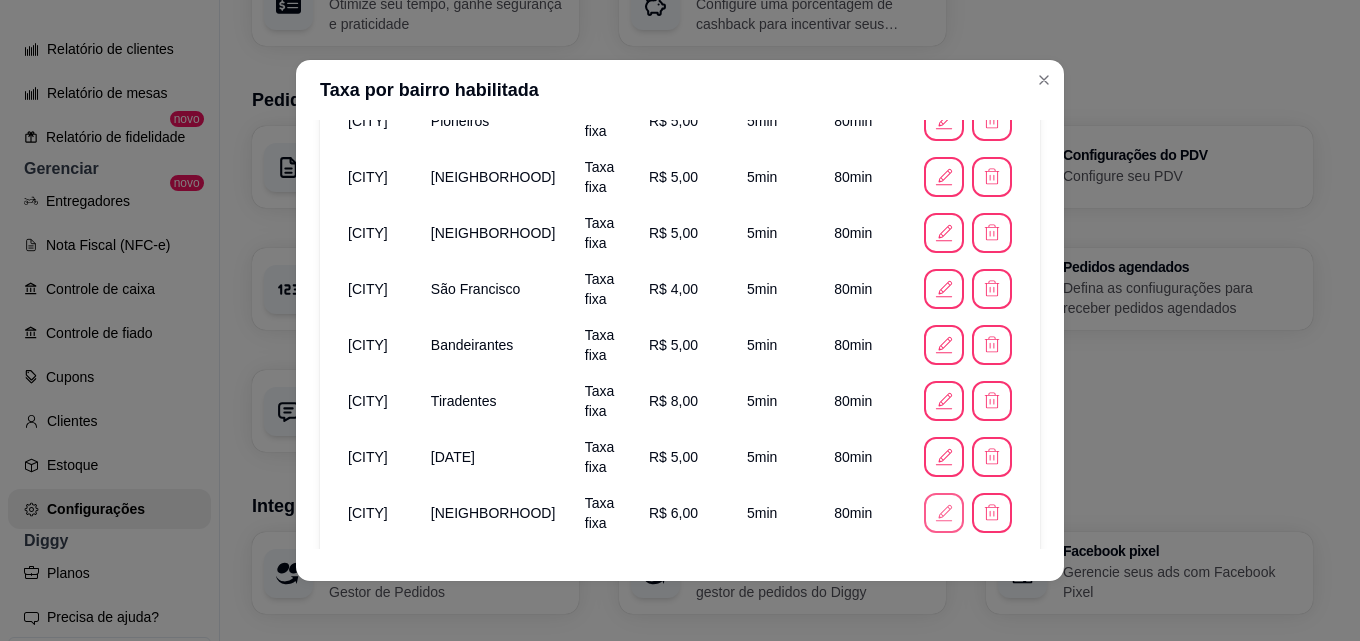 click at bounding box center (944, 513) 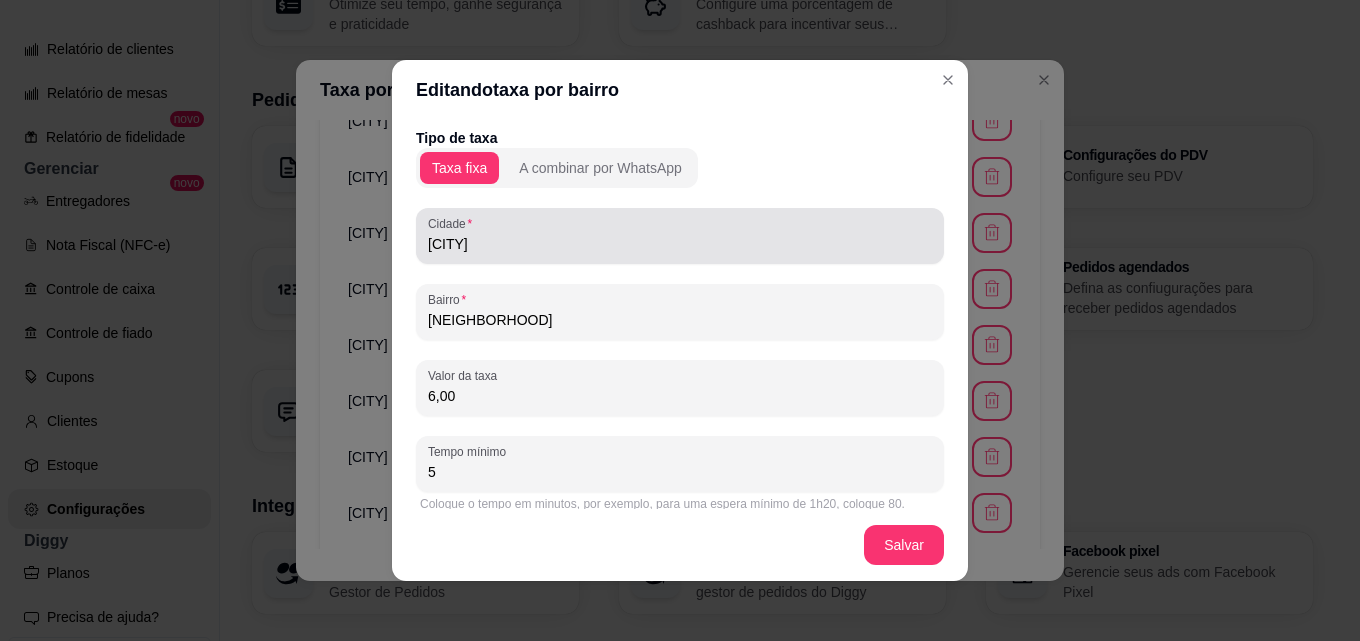 click on "[CITY]" at bounding box center (680, 244) 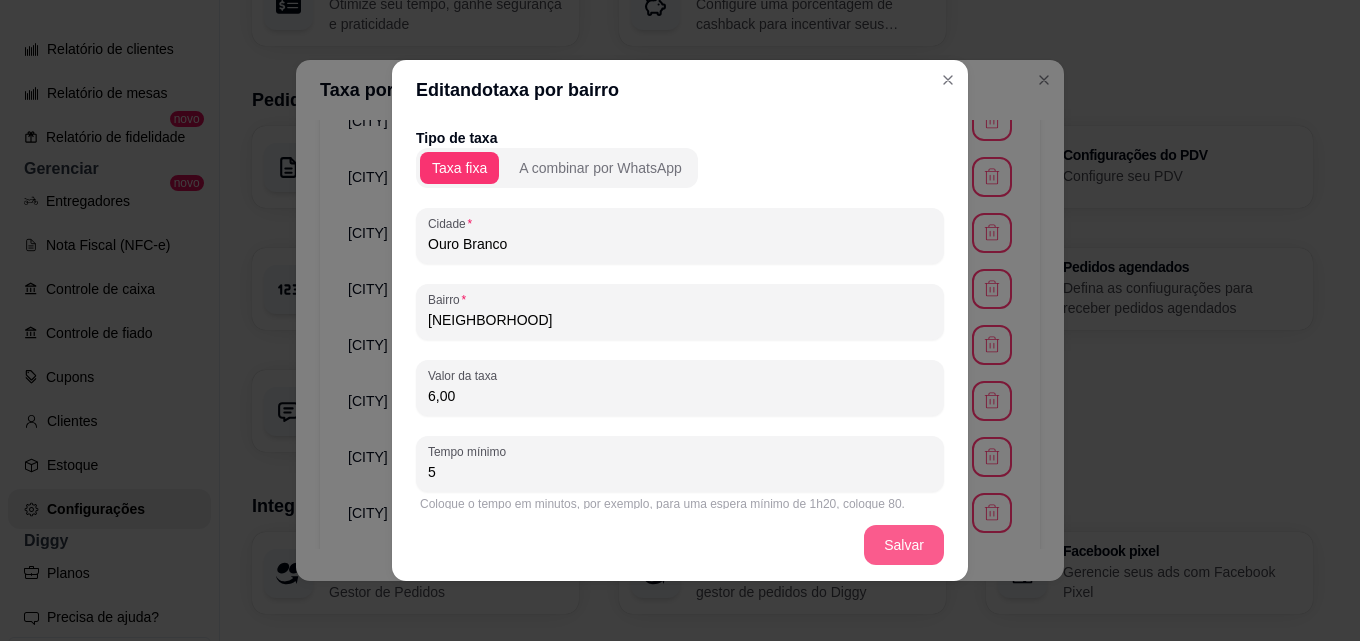 type on "Ouro Branco" 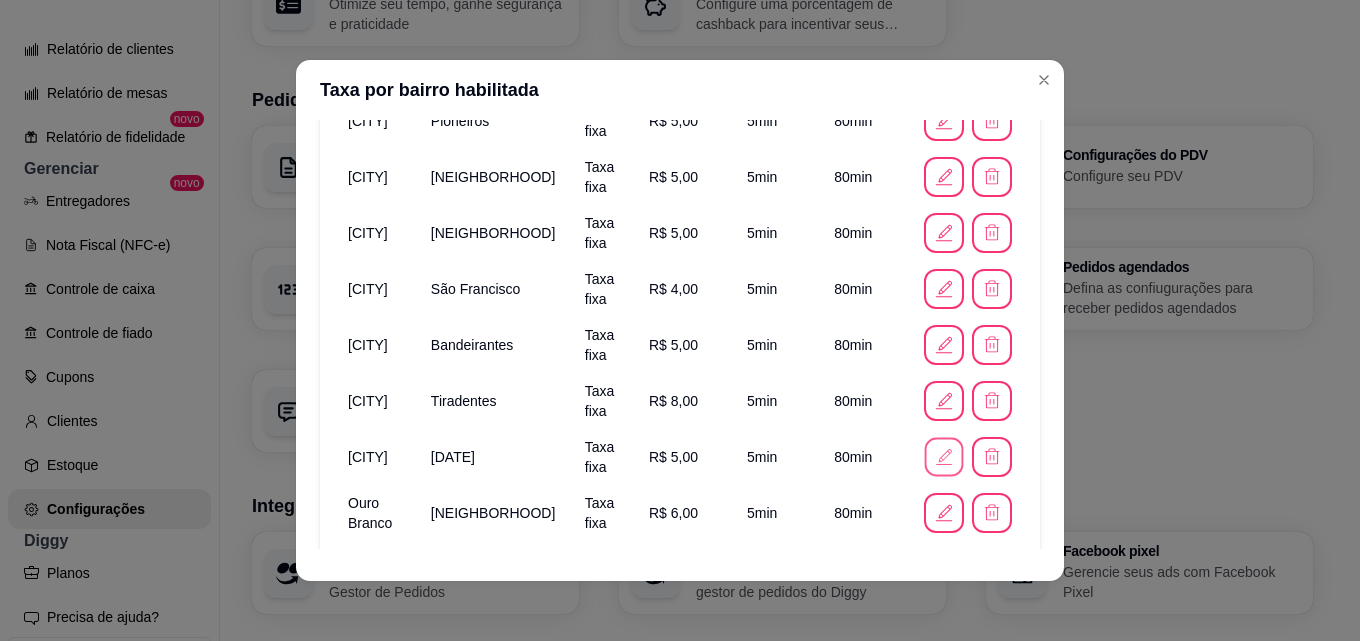 click at bounding box center [944, 457] 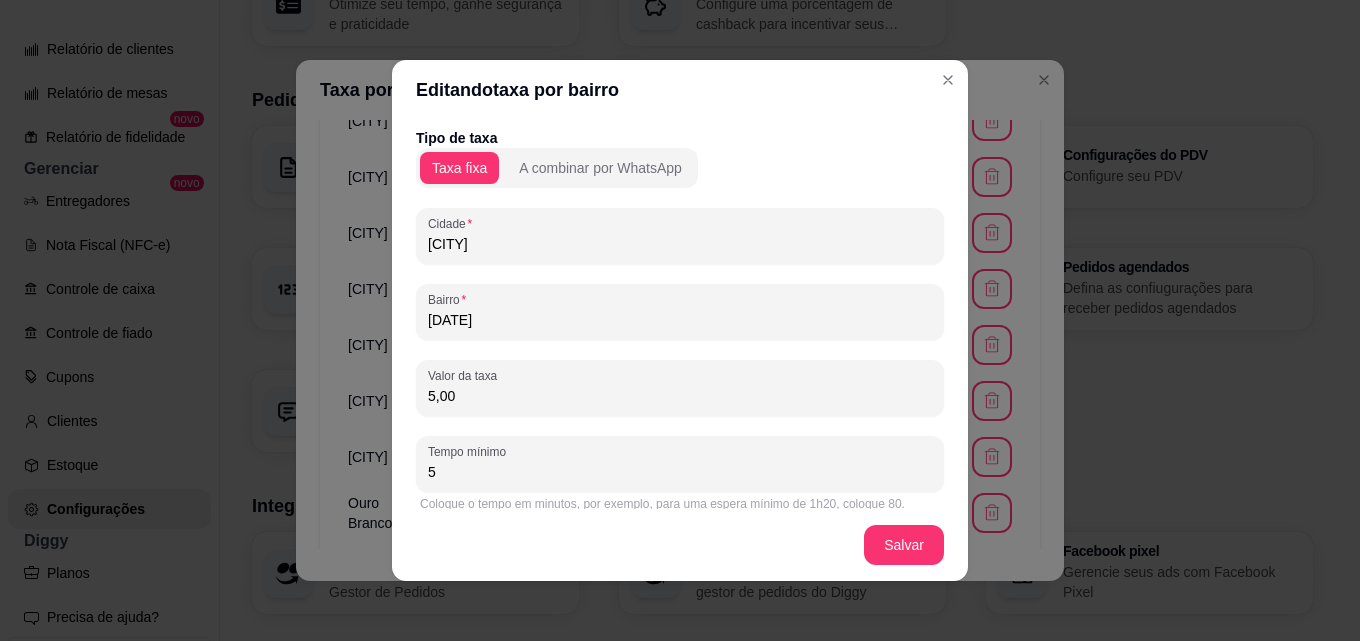 click on "Tipo de taxa Taxa fixa A combinar por WhatsApp Cidade [CITY] Bairro Primeiro de Maio Valor da taxa 5,00 Tempo mínimo 5 Coloque o tempo em minutos, por exemplo, para uma espera mínimo de 1h20, coloque 80. Tempo máximo 80 Coloque o tempo em minutos, por exemplo, para uma espera máxima de 1h20, coloque 80." at bounding box center [680, 372] 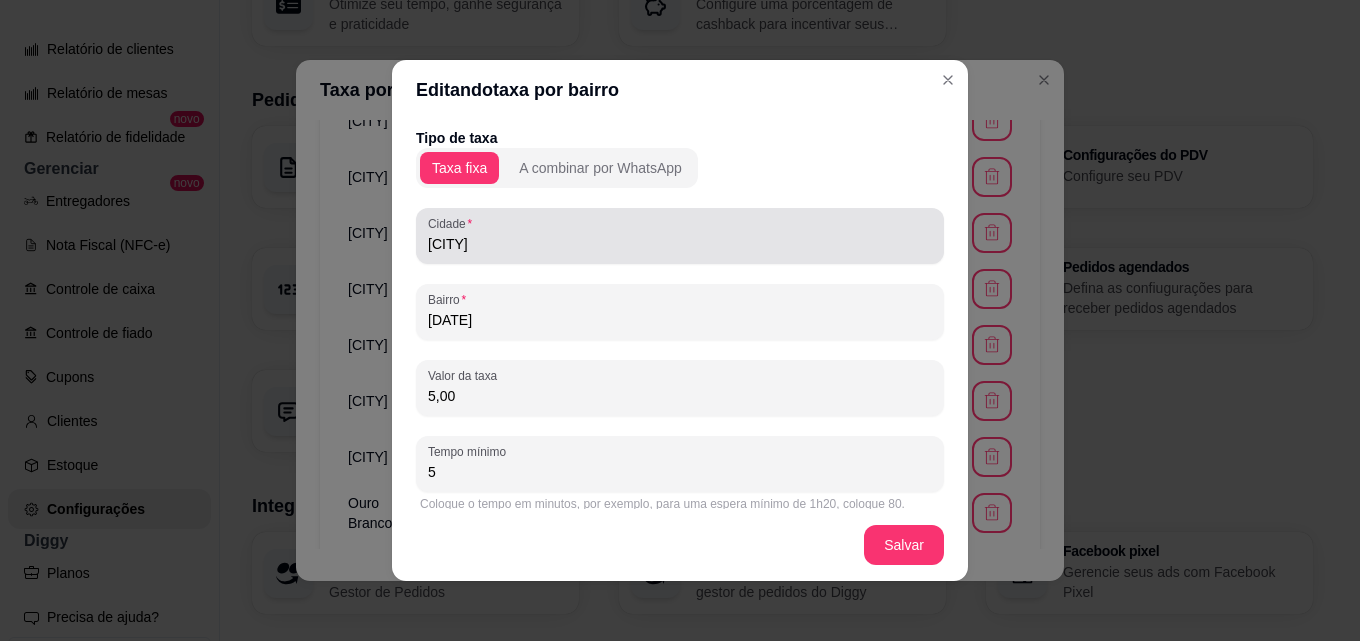 click on "Cidade [CITY]" at bounding box center [680, 236] 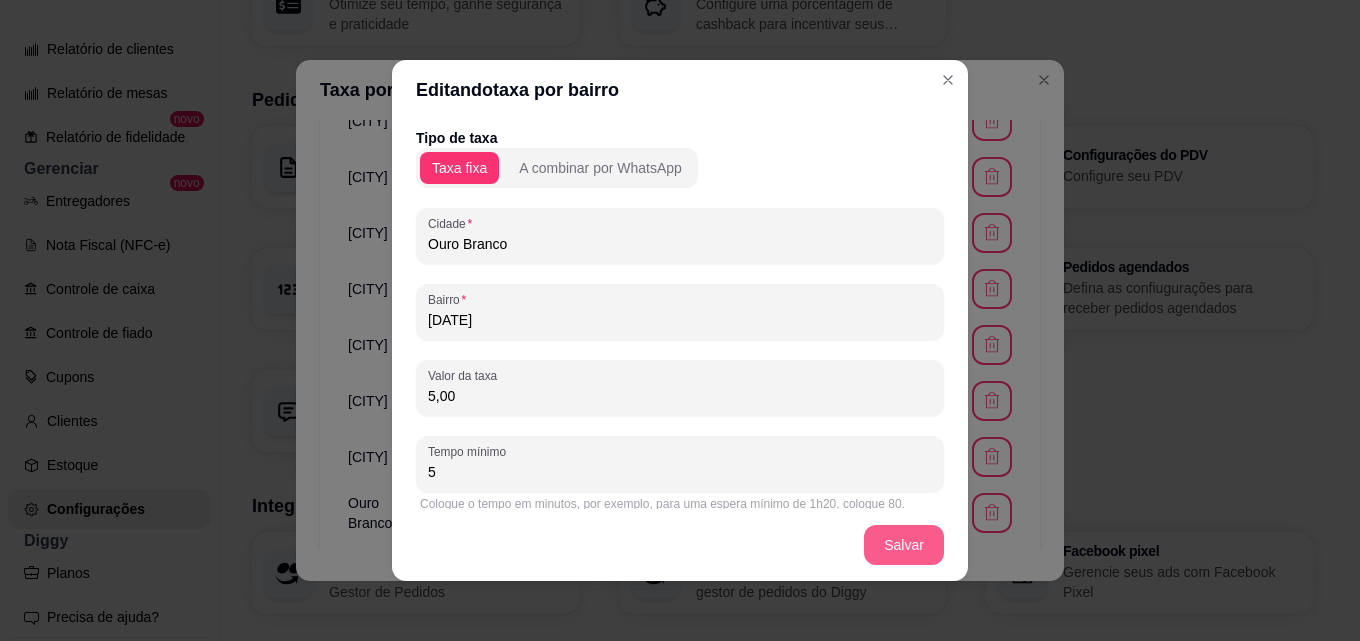 type on "Ouro Branco" 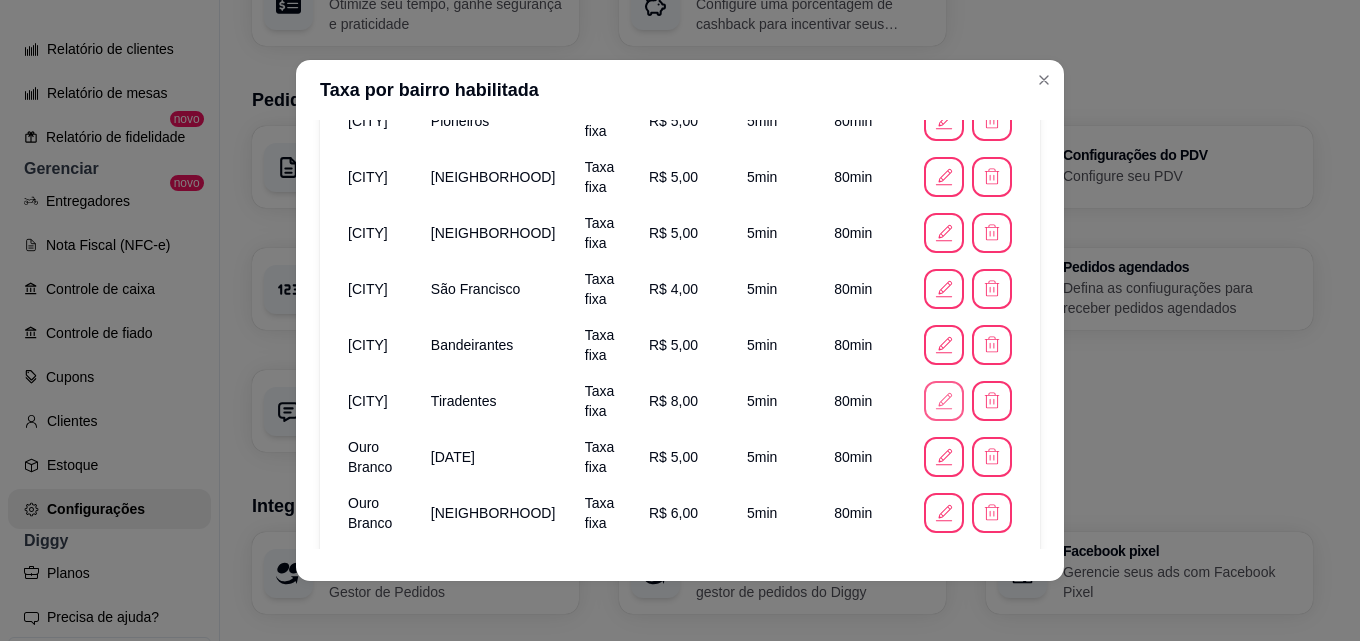 click at bounding box center (968, 401) 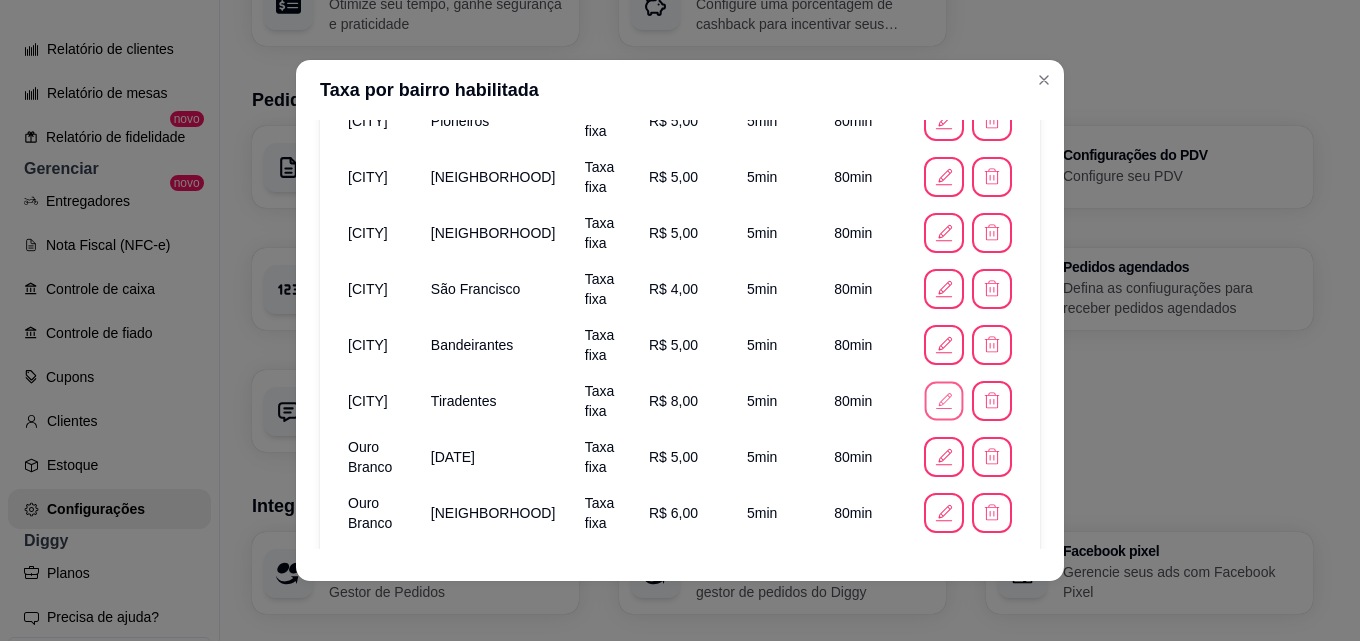 click 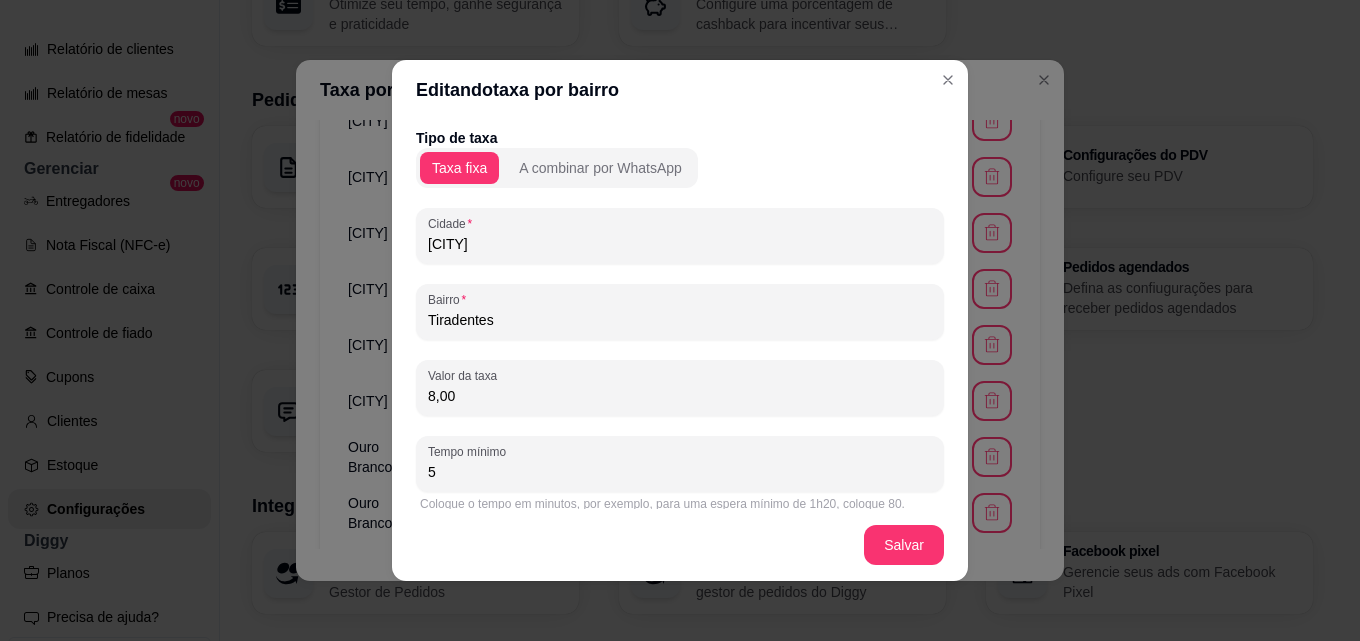 click on "[CITY]" at bounding box center [680, 244] 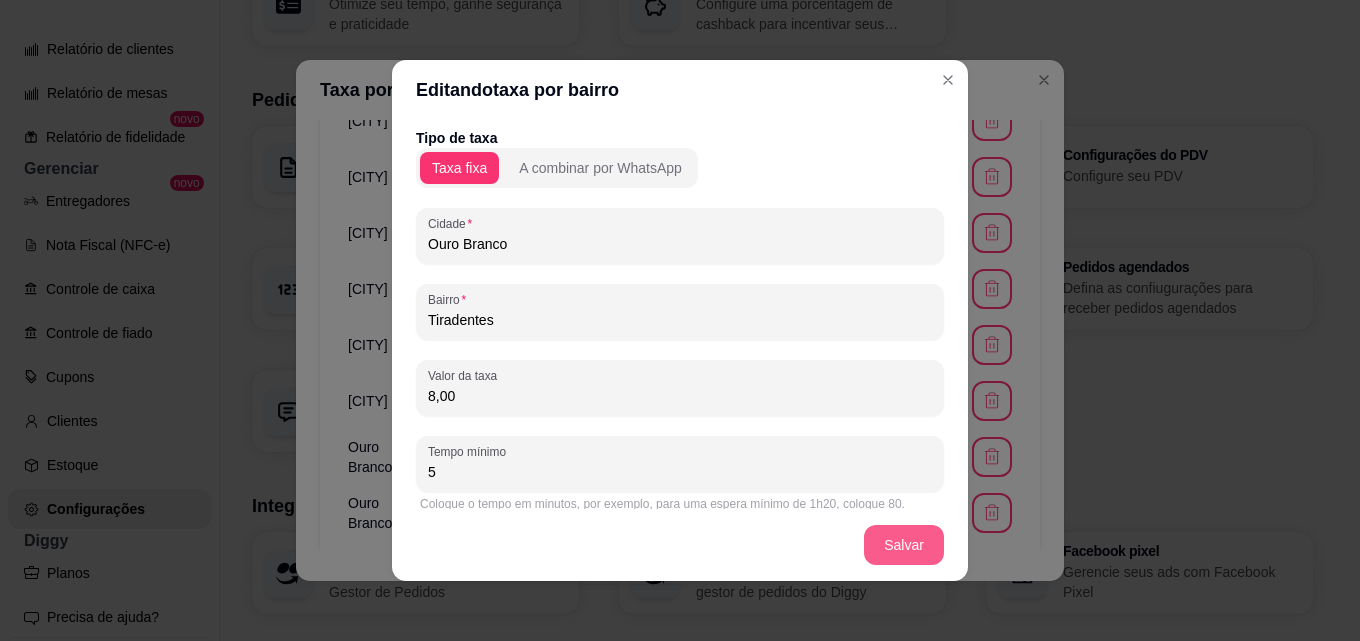 type on "Ouro Branco" 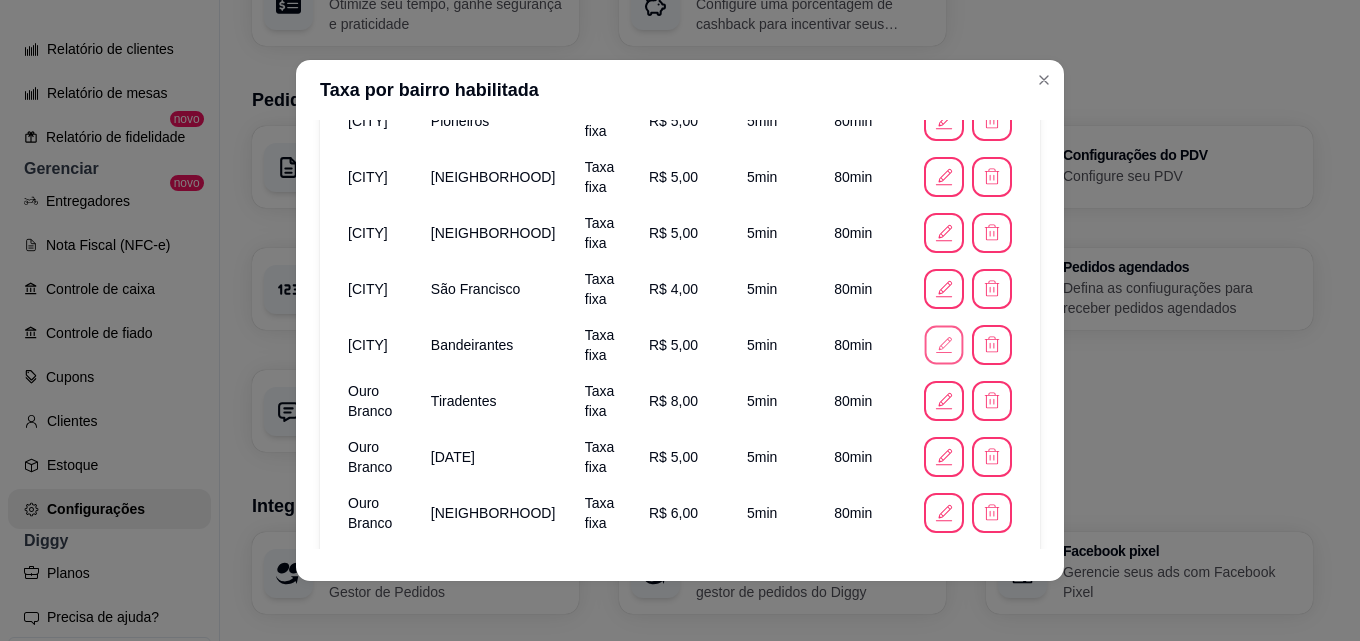 click at bounding box center (944, 345) 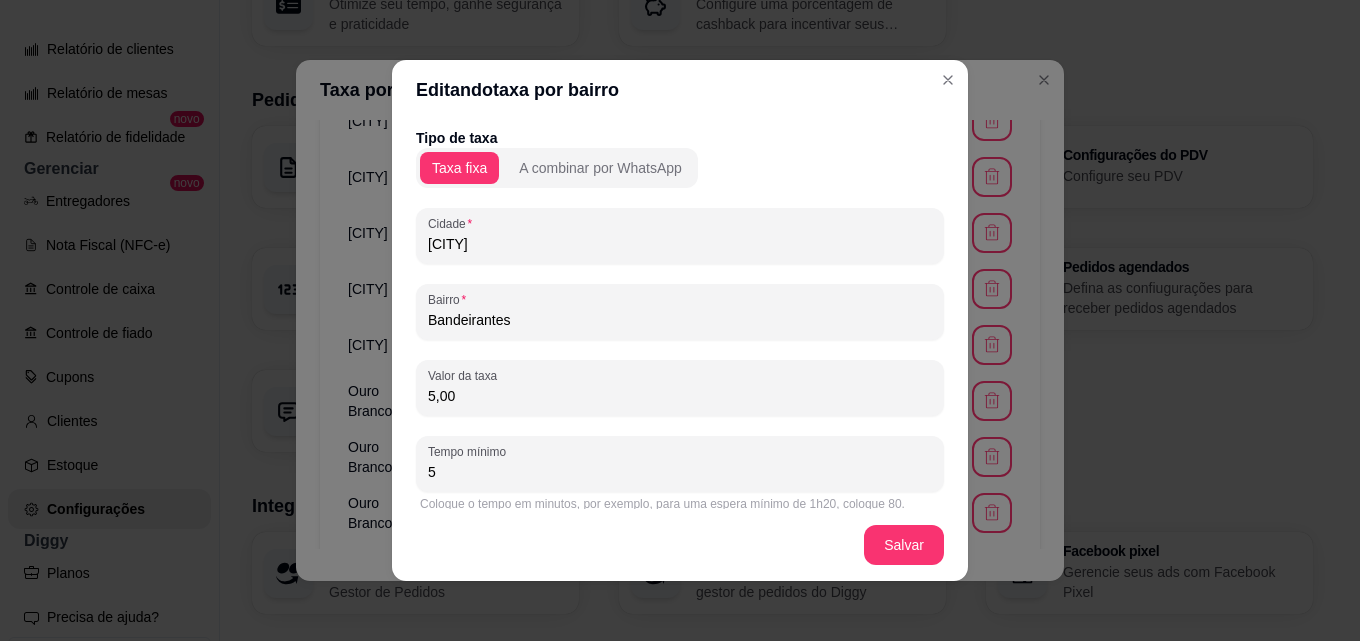 drag, startPoint x: 640, startPoint y: 241, endPoint x: 617, endPoint y: 236, distance: 23.537205 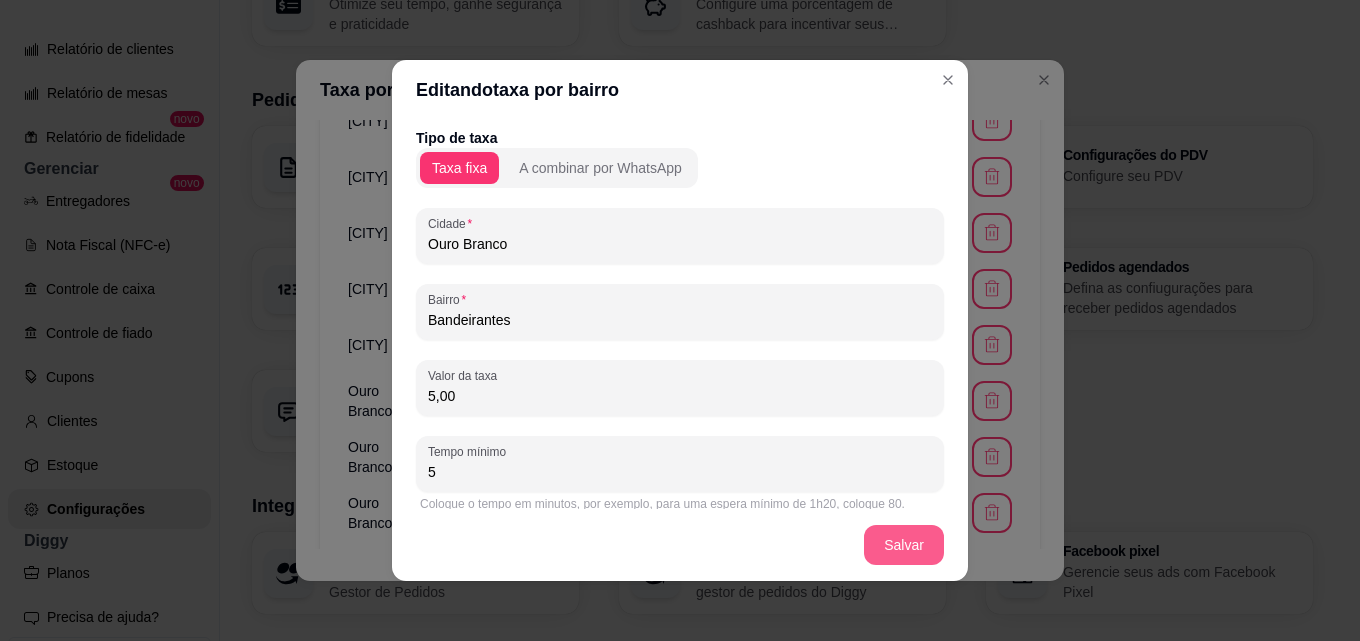 type on "Ouro Branco" 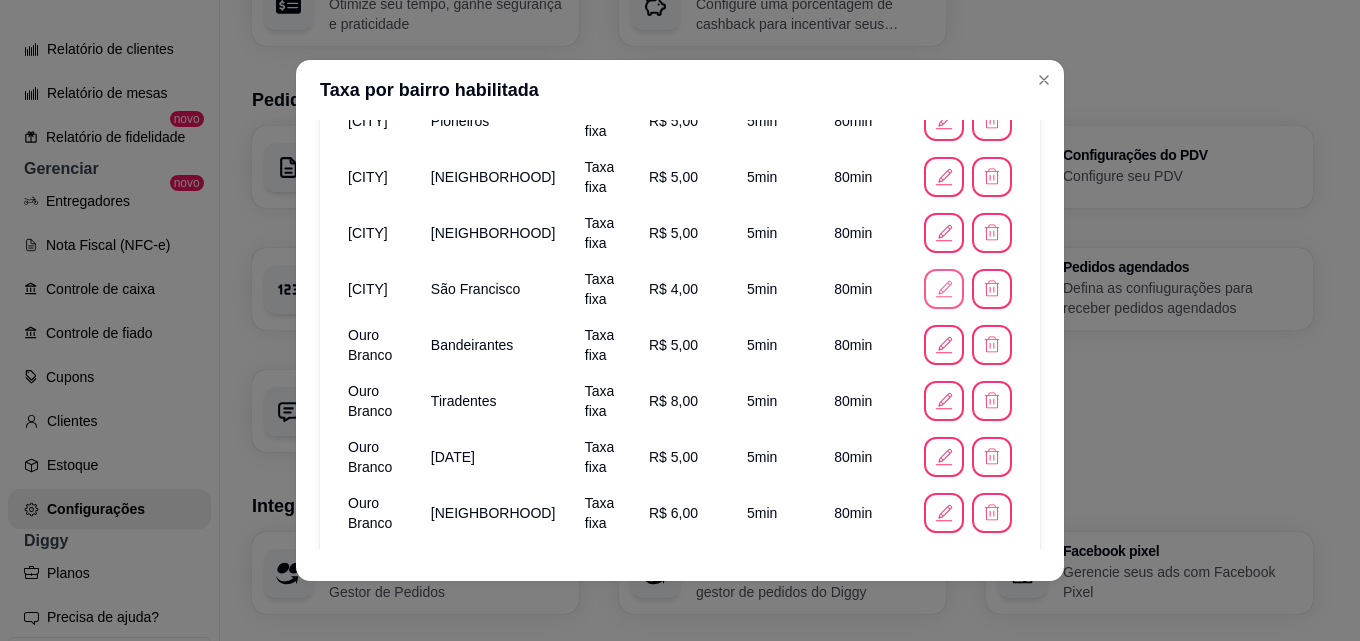 click at bounding box center (944, 289) 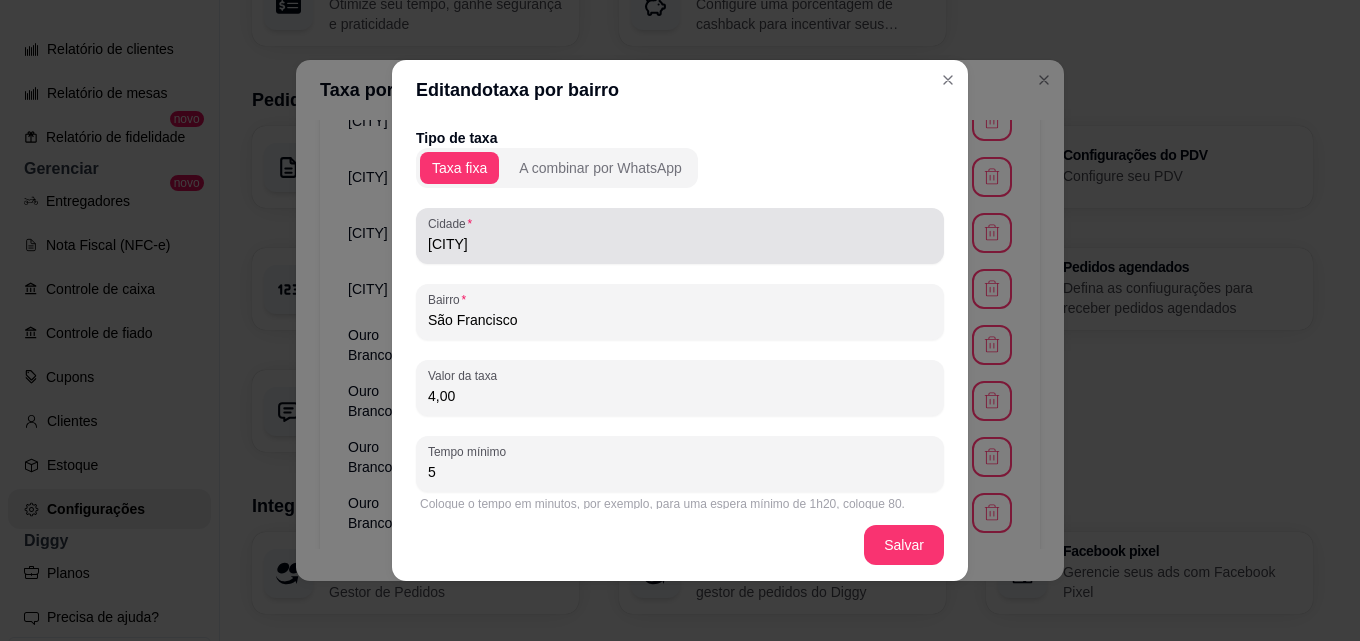click on "Cidade [CITY]" at bounding box center [680, 236] 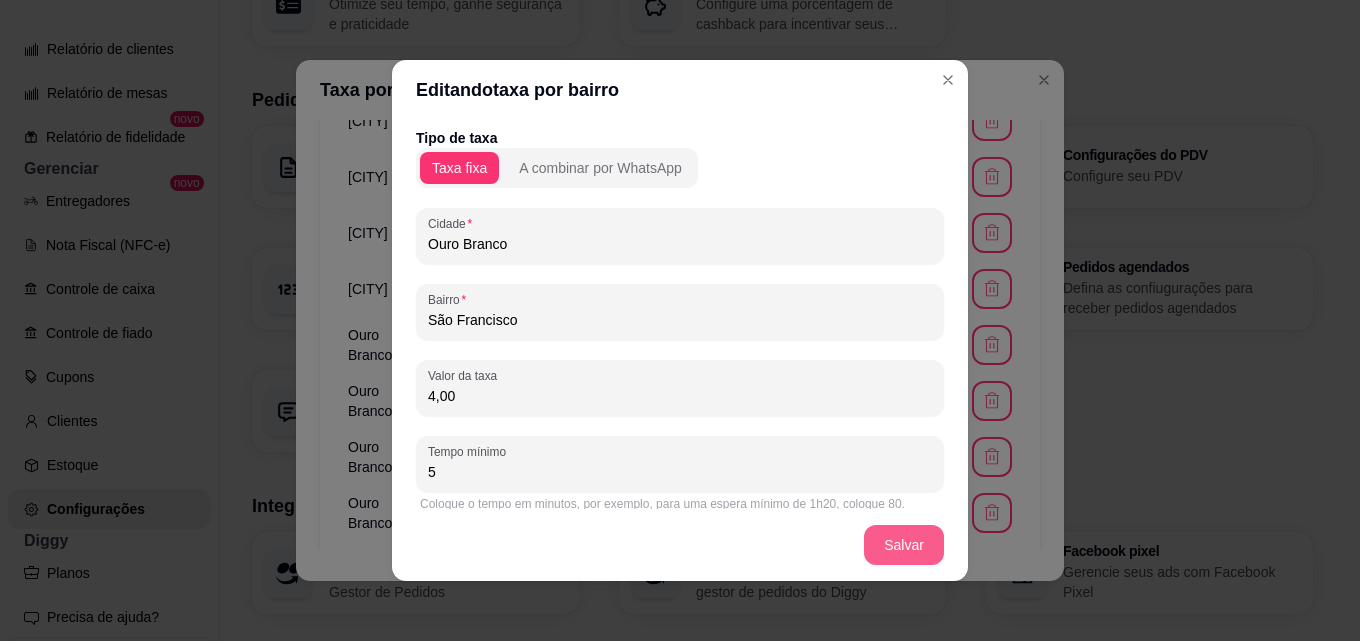 type on "Ouro Branco" 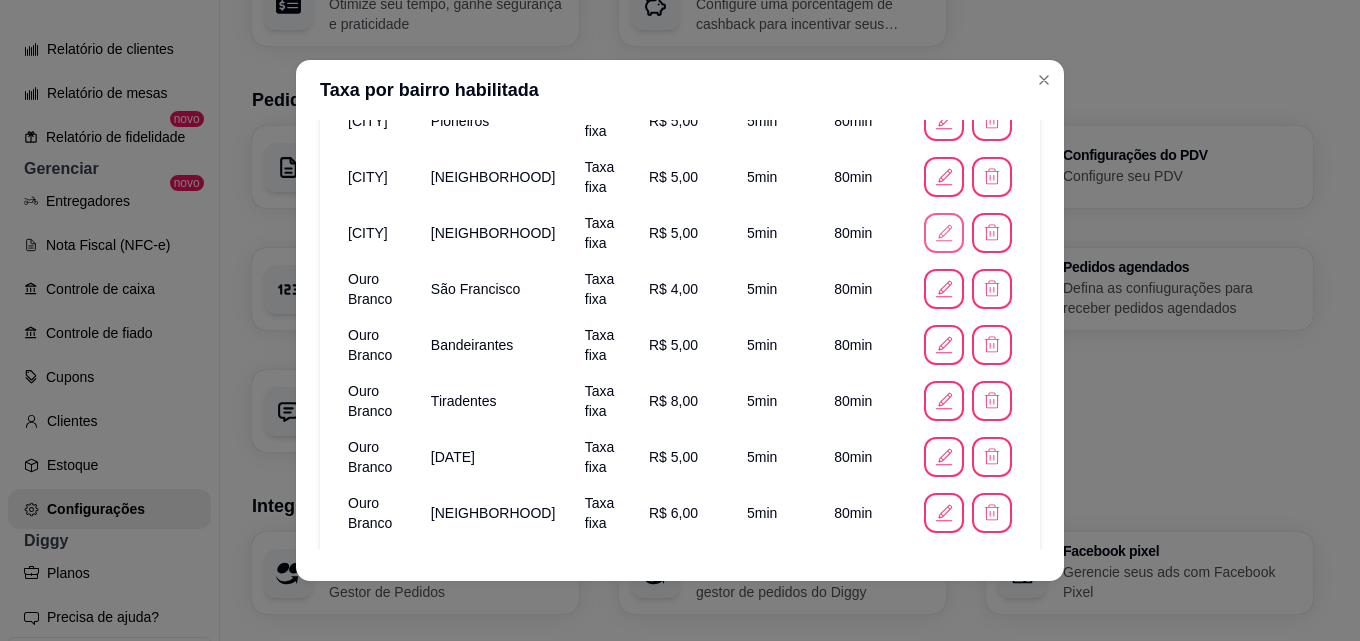 click 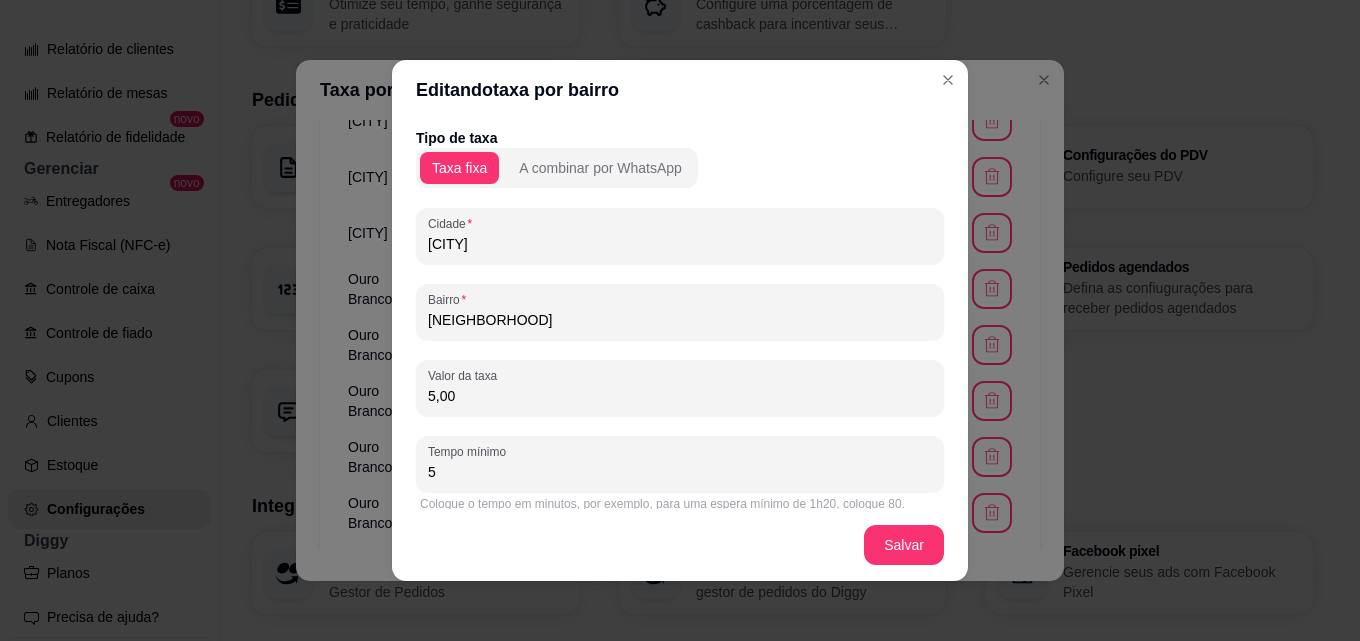 click on "[CITY]" at bounding box center (680, 244) 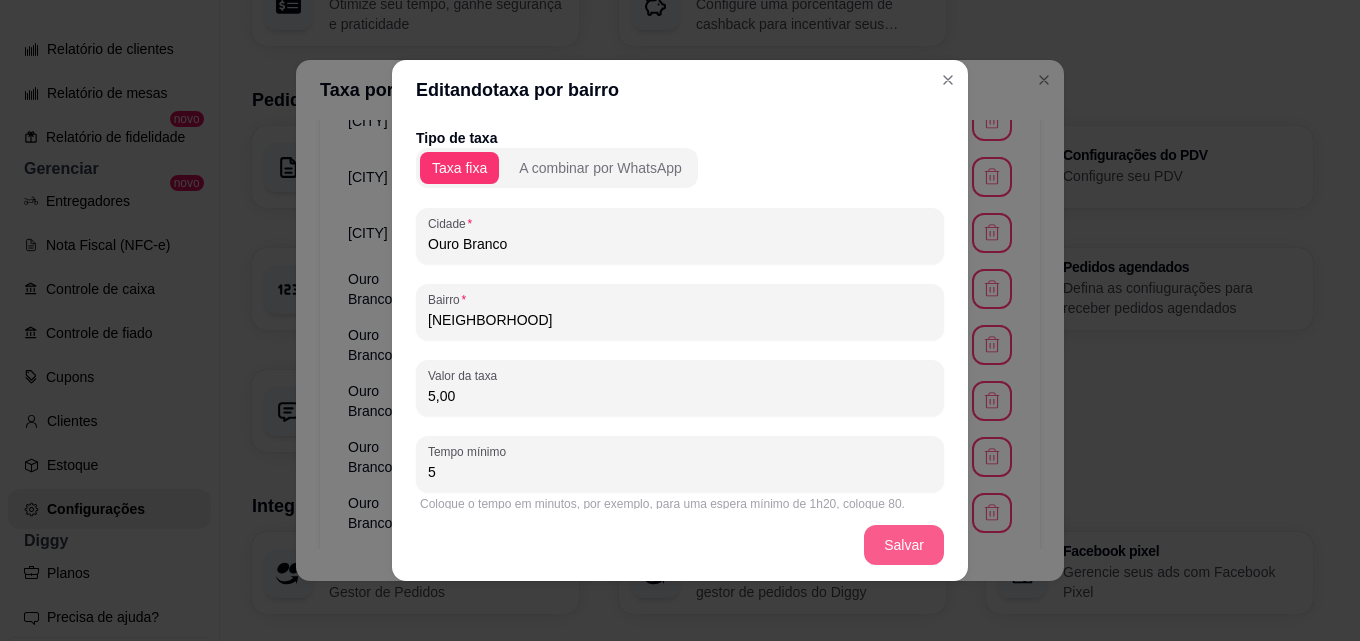 type on "Ouro Branco" 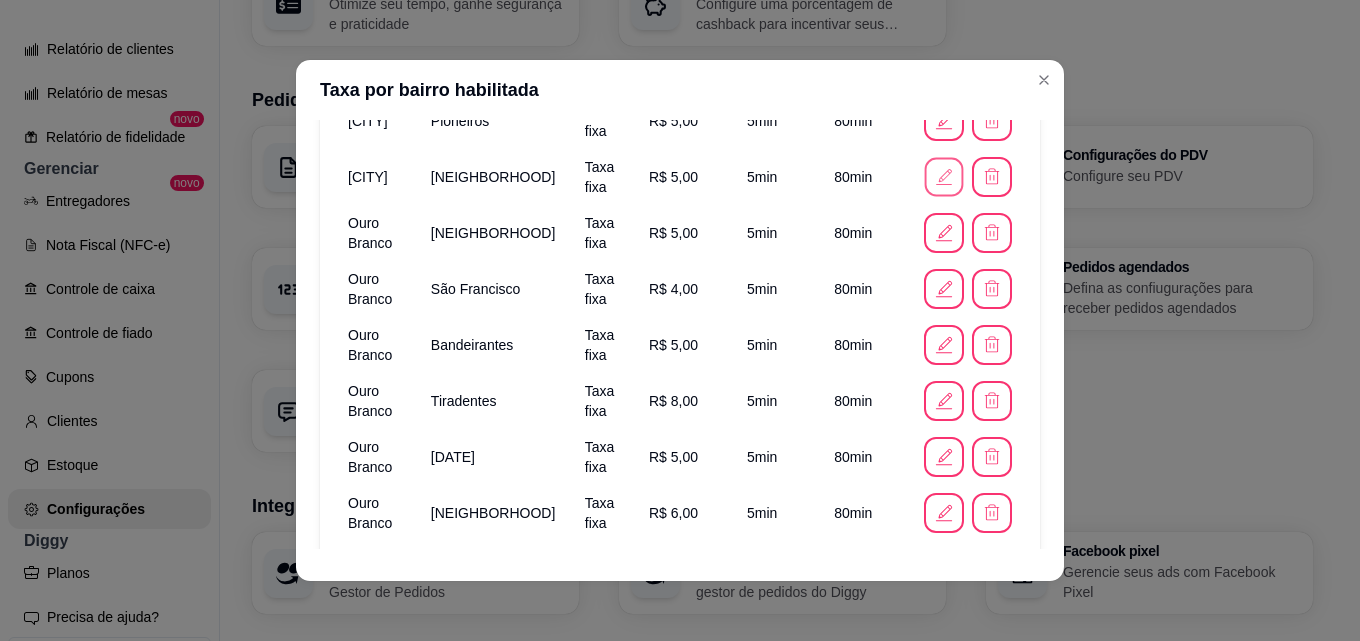 click at bounding box center (944, 177) 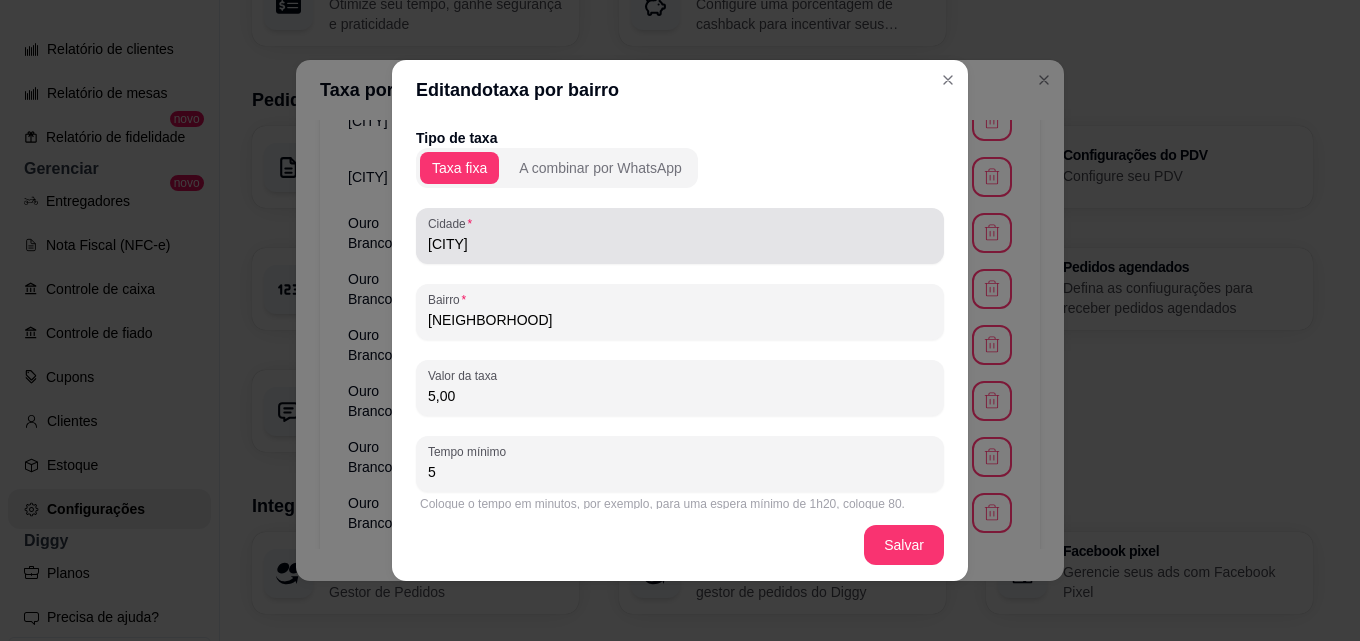 click on "[CITY]" at bounding box center [680, 244] 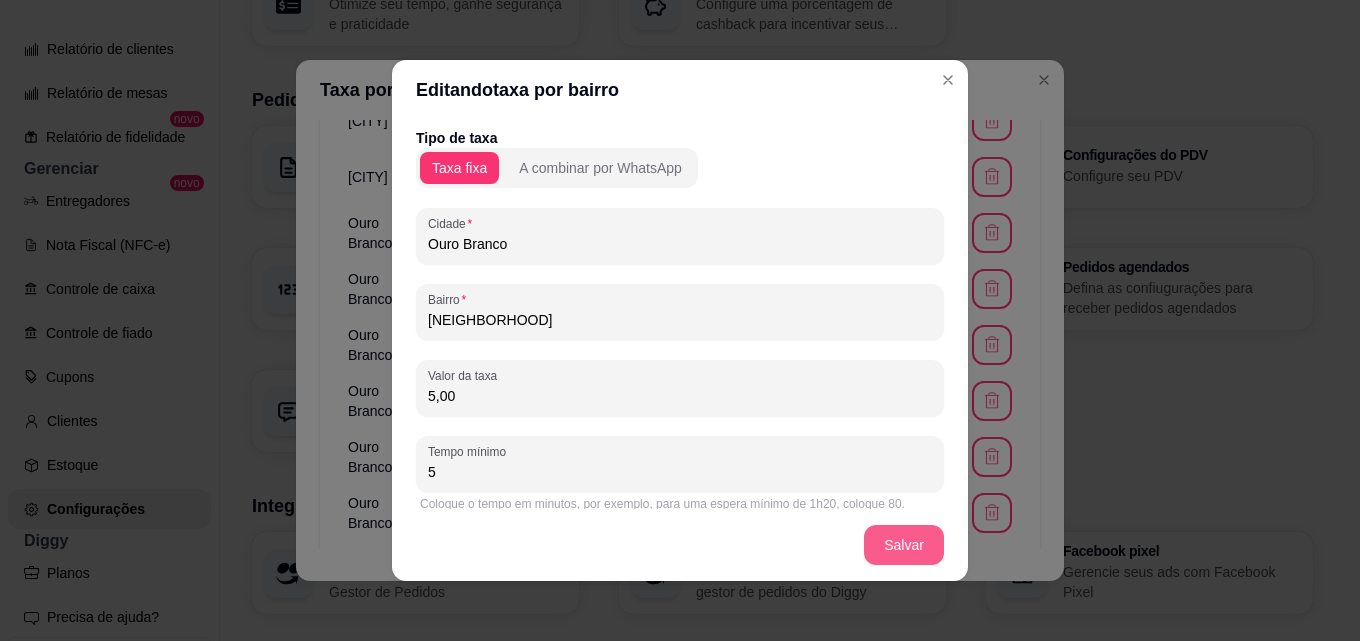 type on "Ouro Branco" 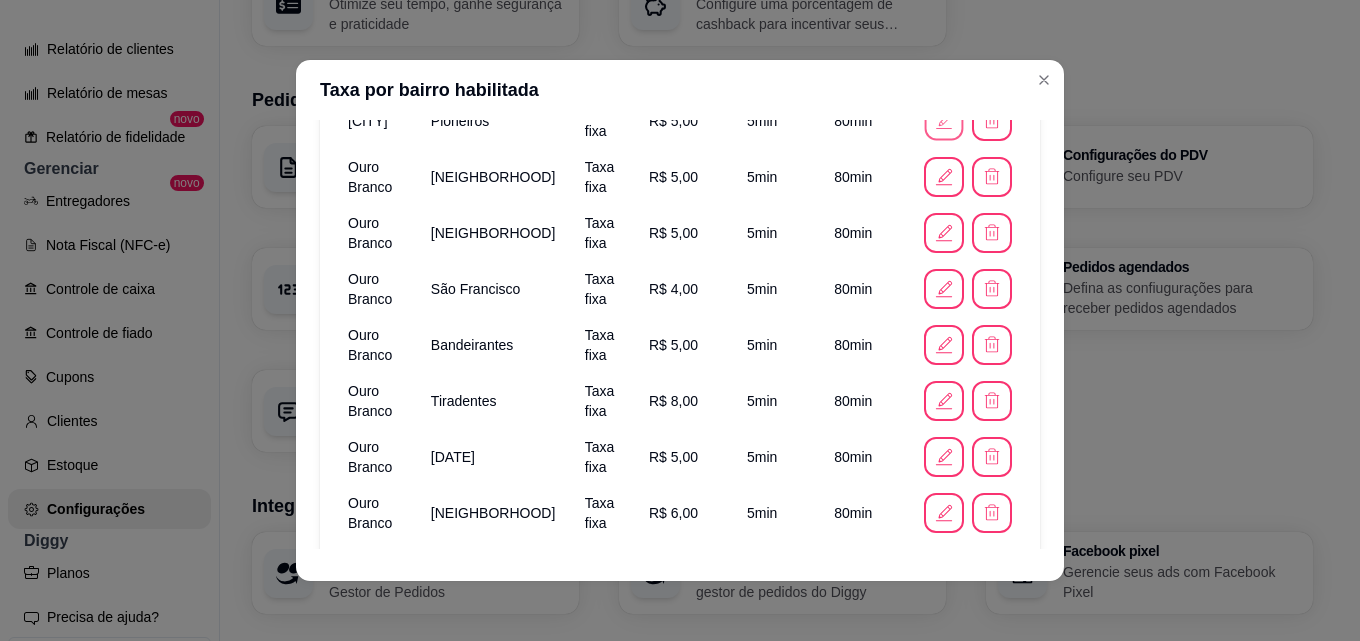 click 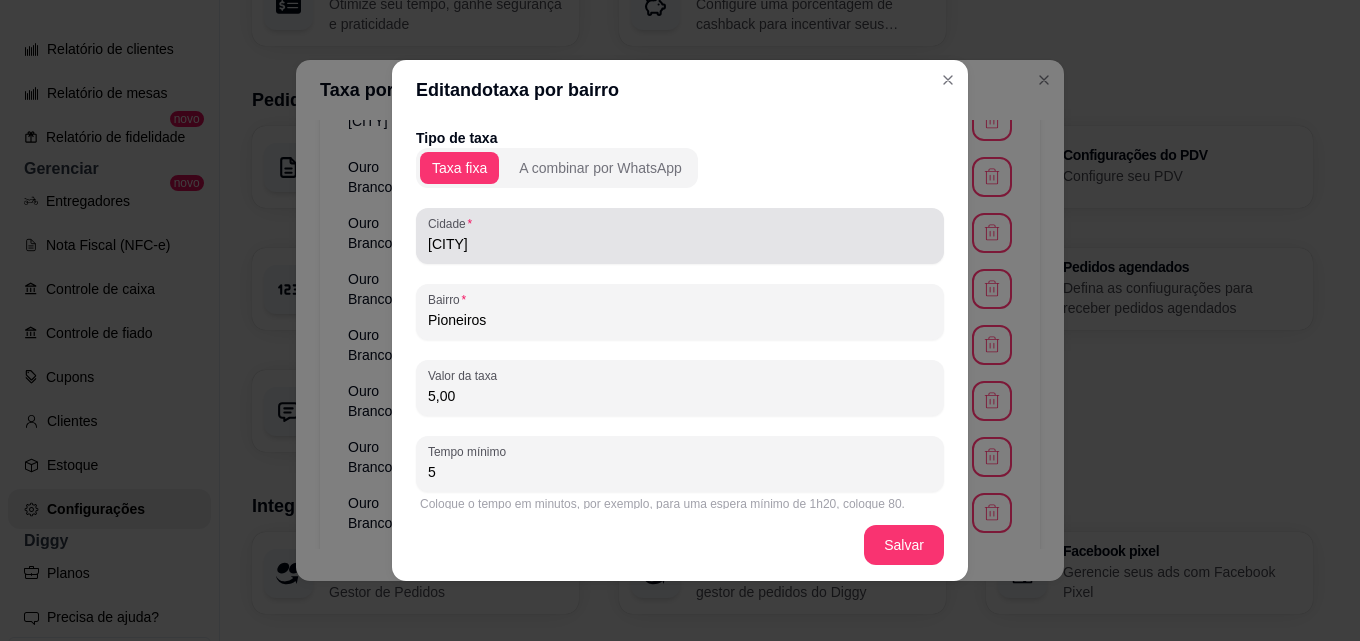 click on "[CITY]" at bounding box center [680, 236] 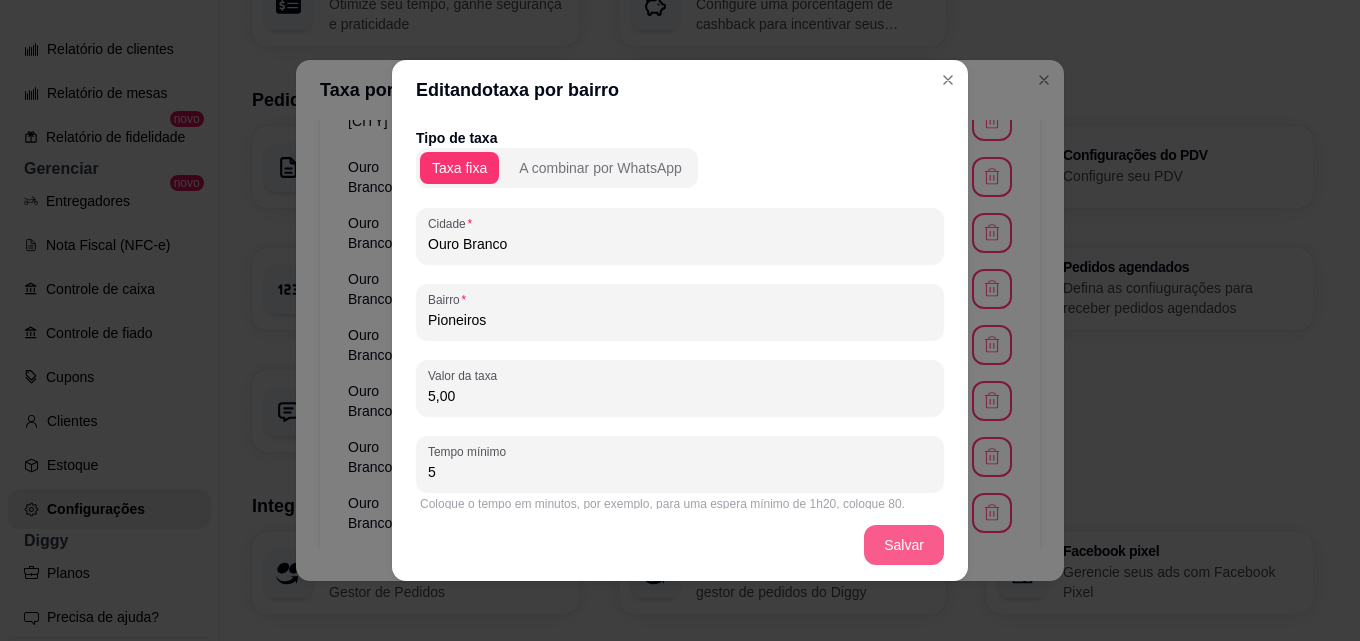 type on "Ouro Branco" 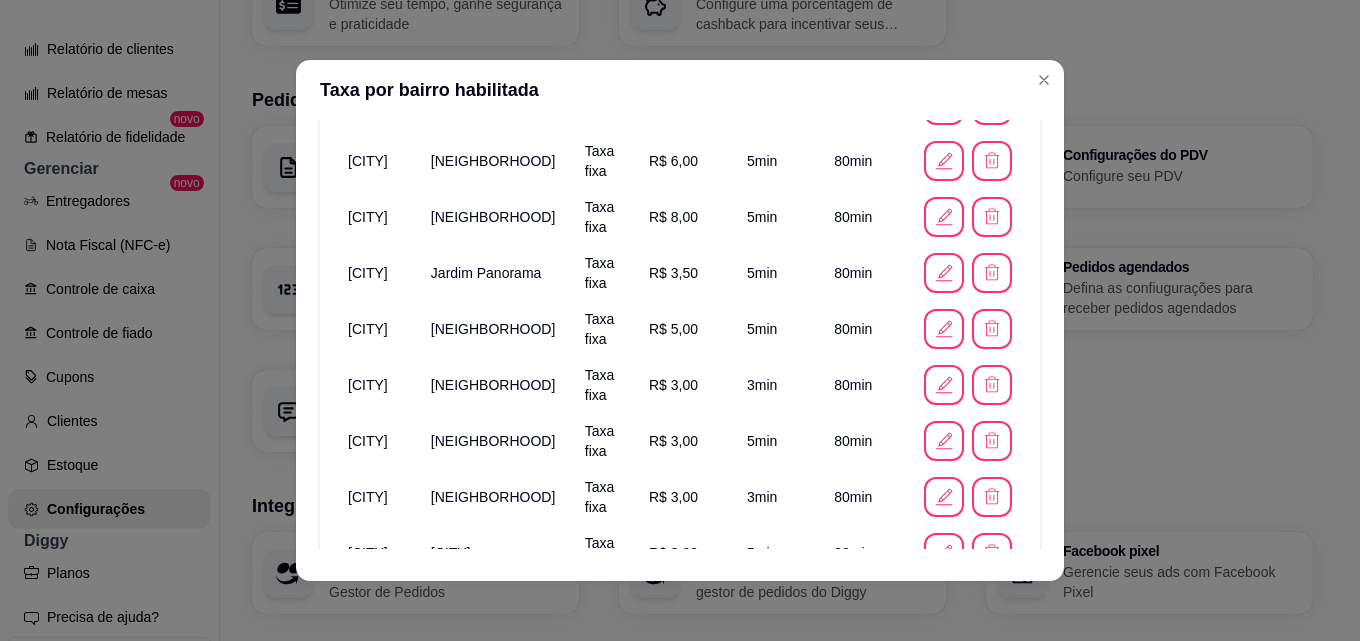 scroll, scrollTop: 946, scrollLeft: 0, axis: vertical 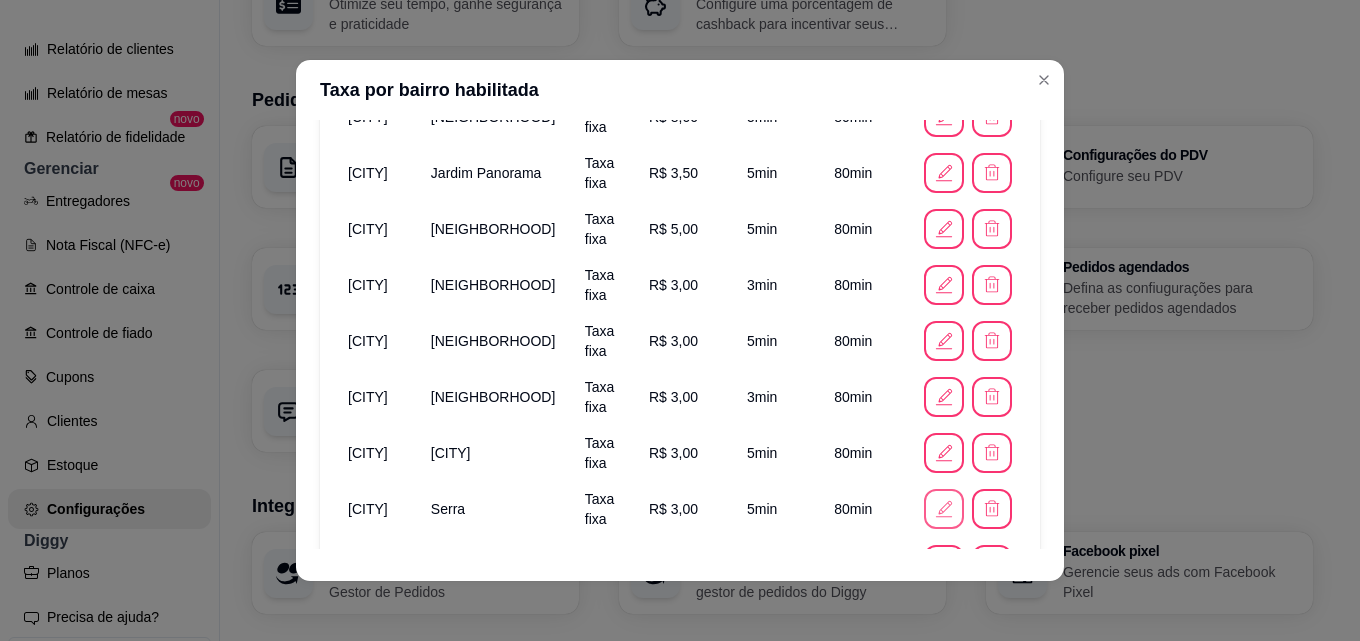 click 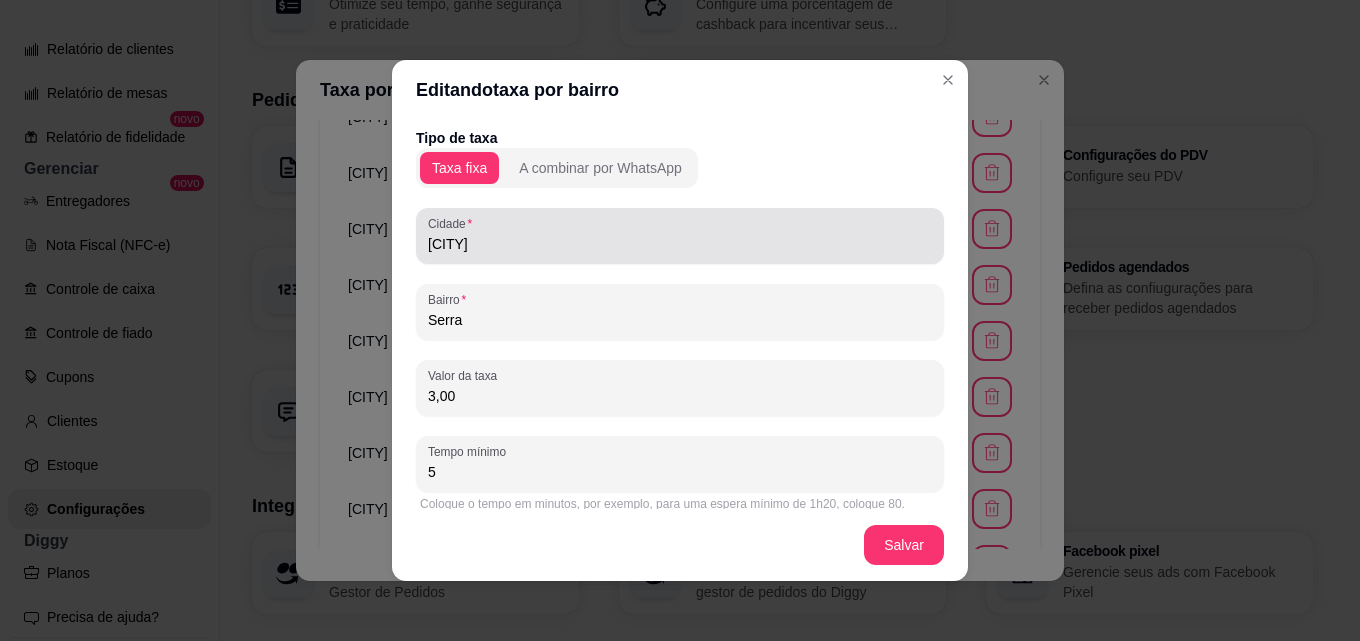 click on "[CITY]" at bounding box center (680, 244) 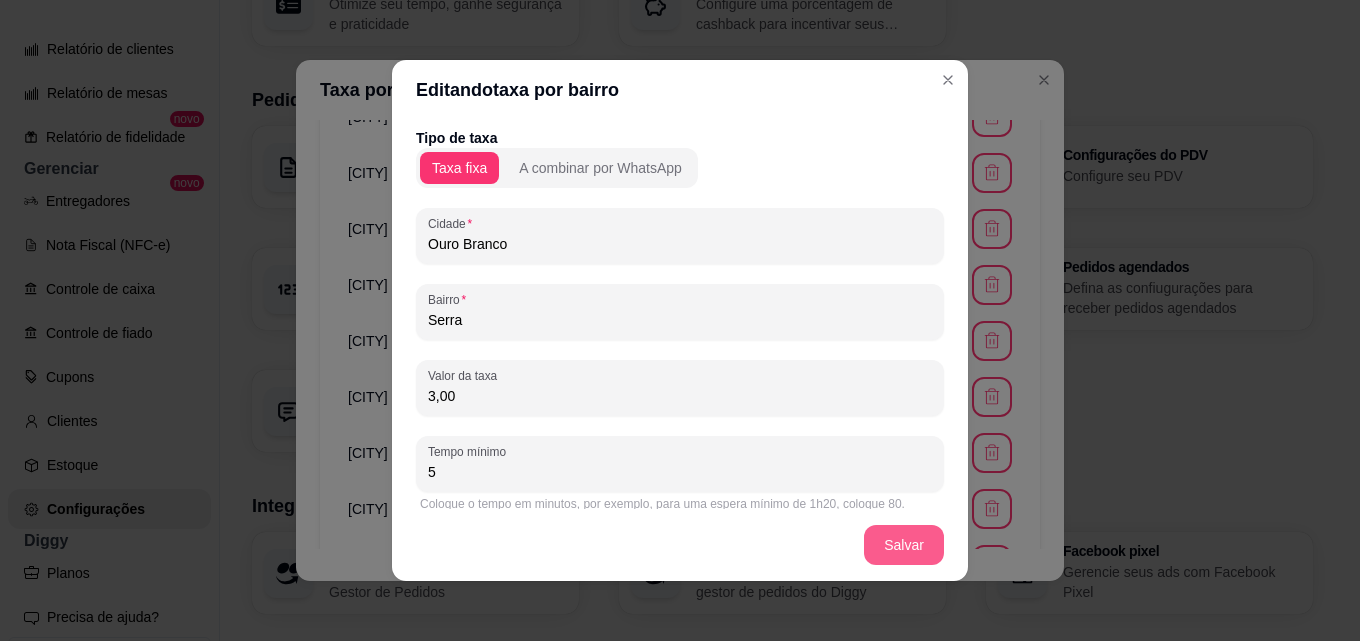 type on "Ouro Branco" 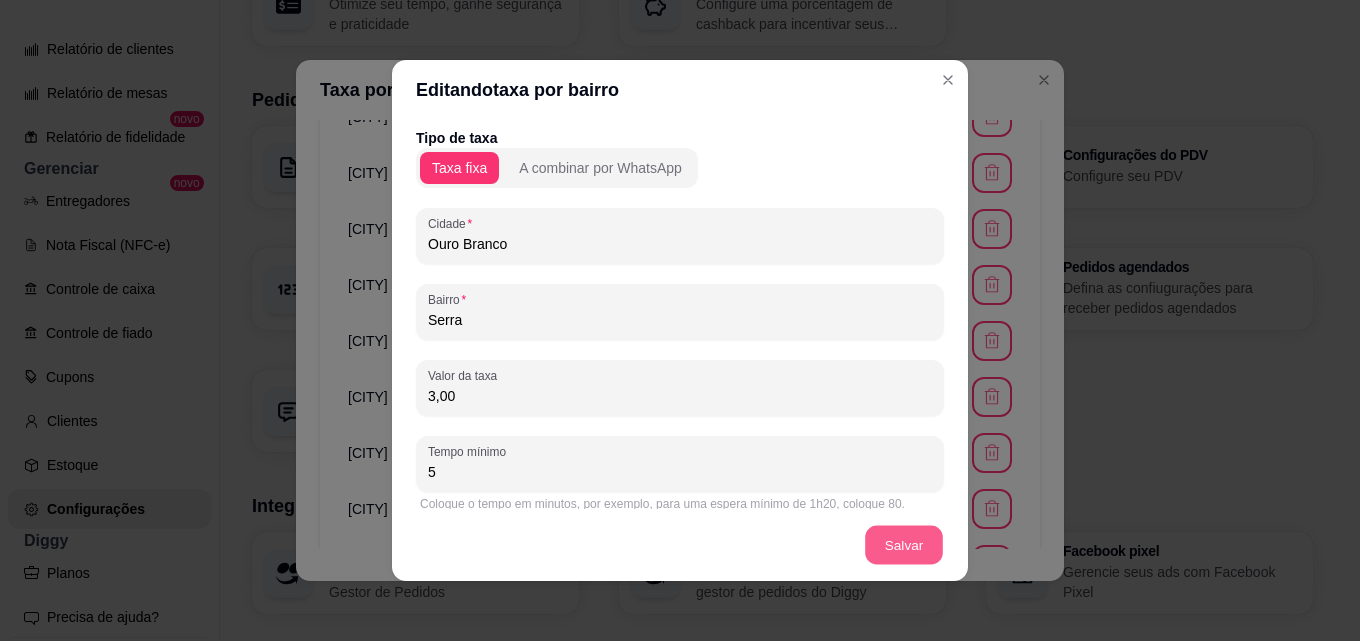 click on "Salvar" at bounding box center (904, 545) 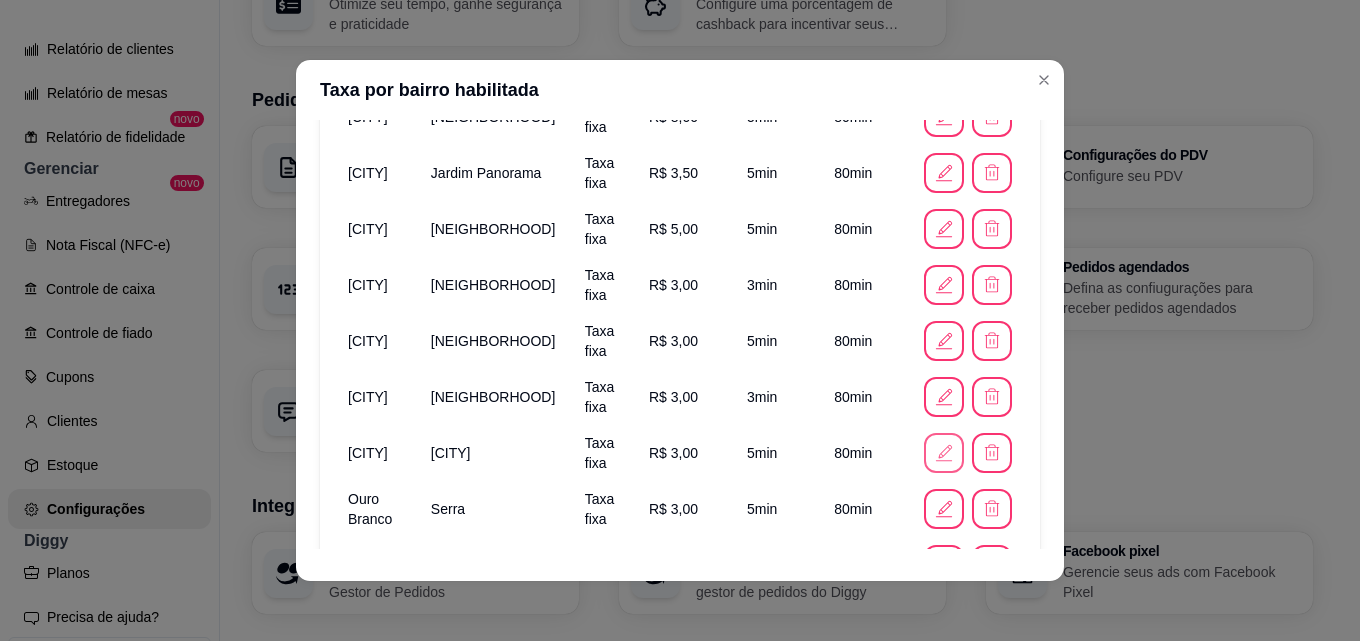 click 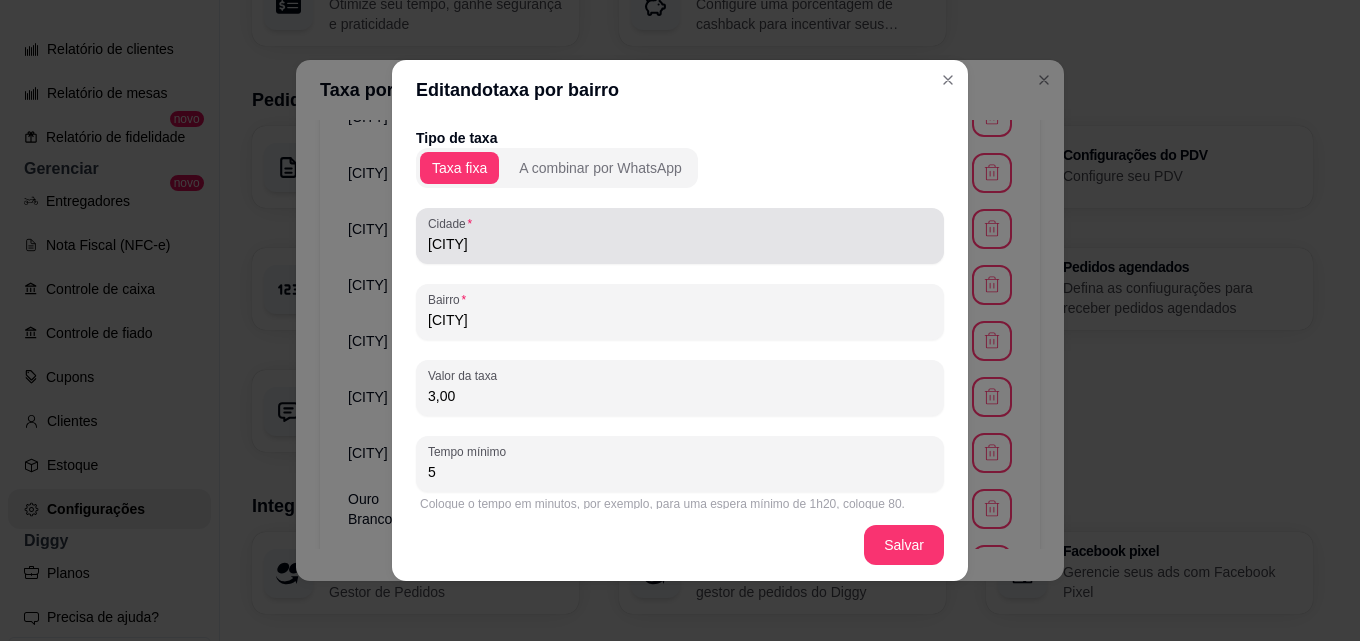 click on "[CITY]" at bounding box center (680, 236) 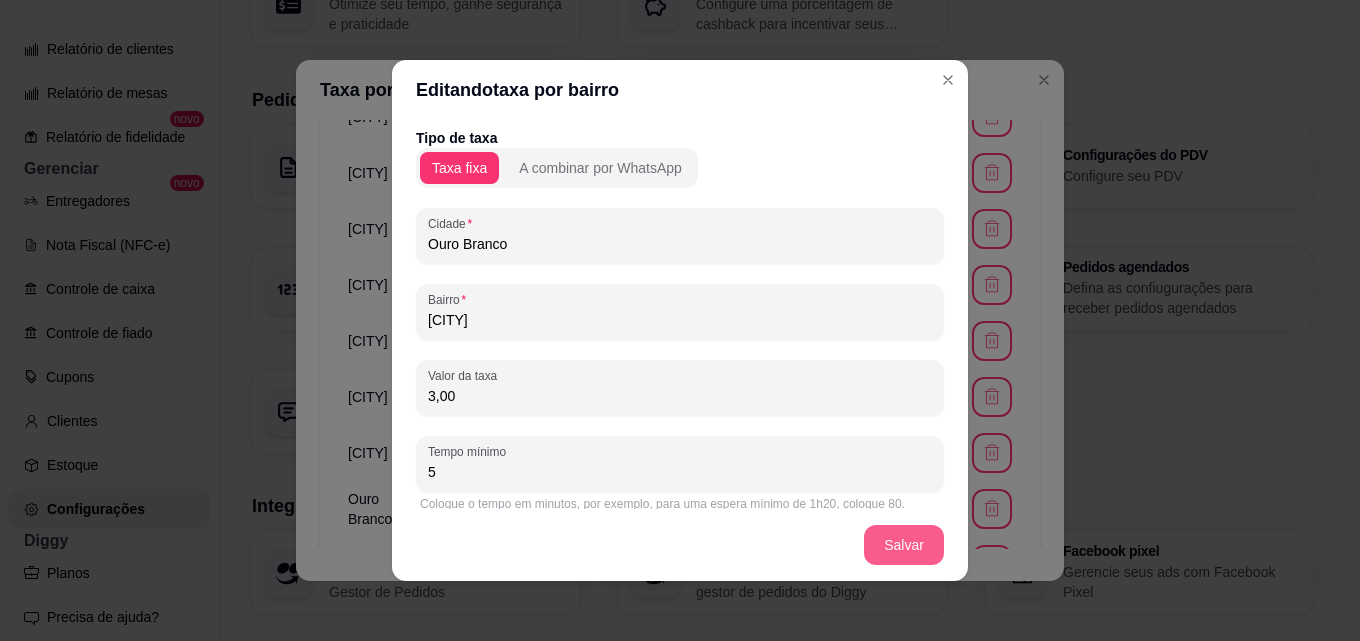type on "Ouro Branco" 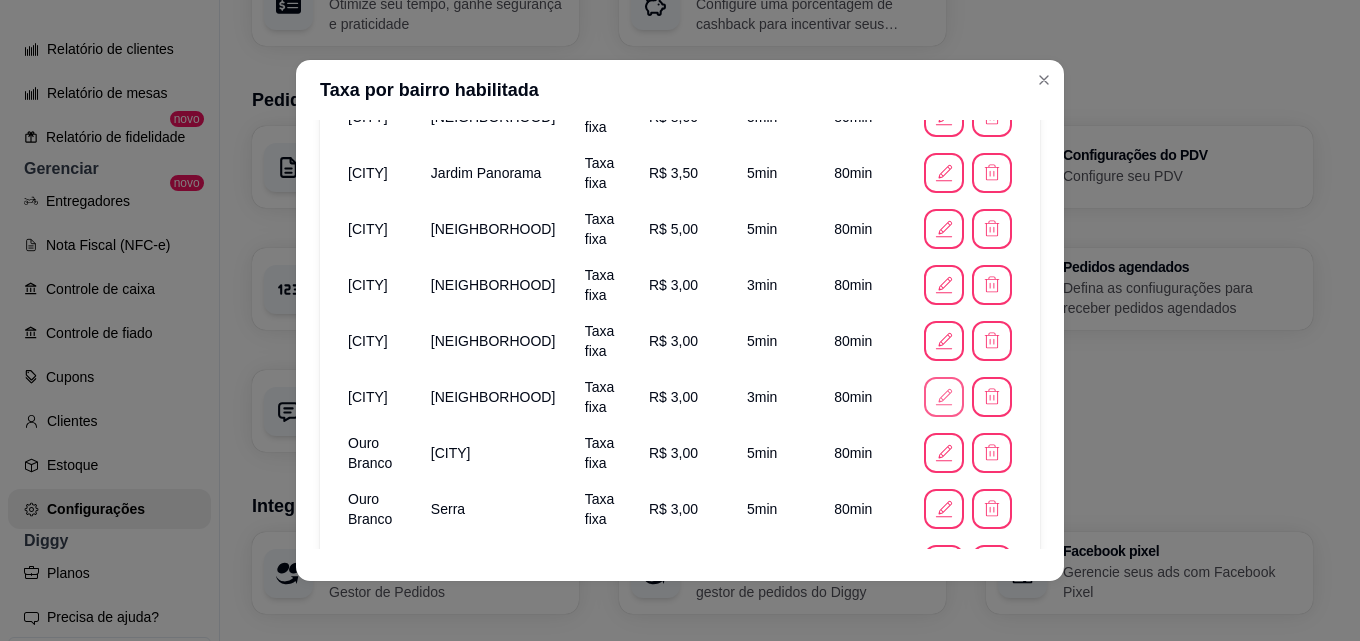 click 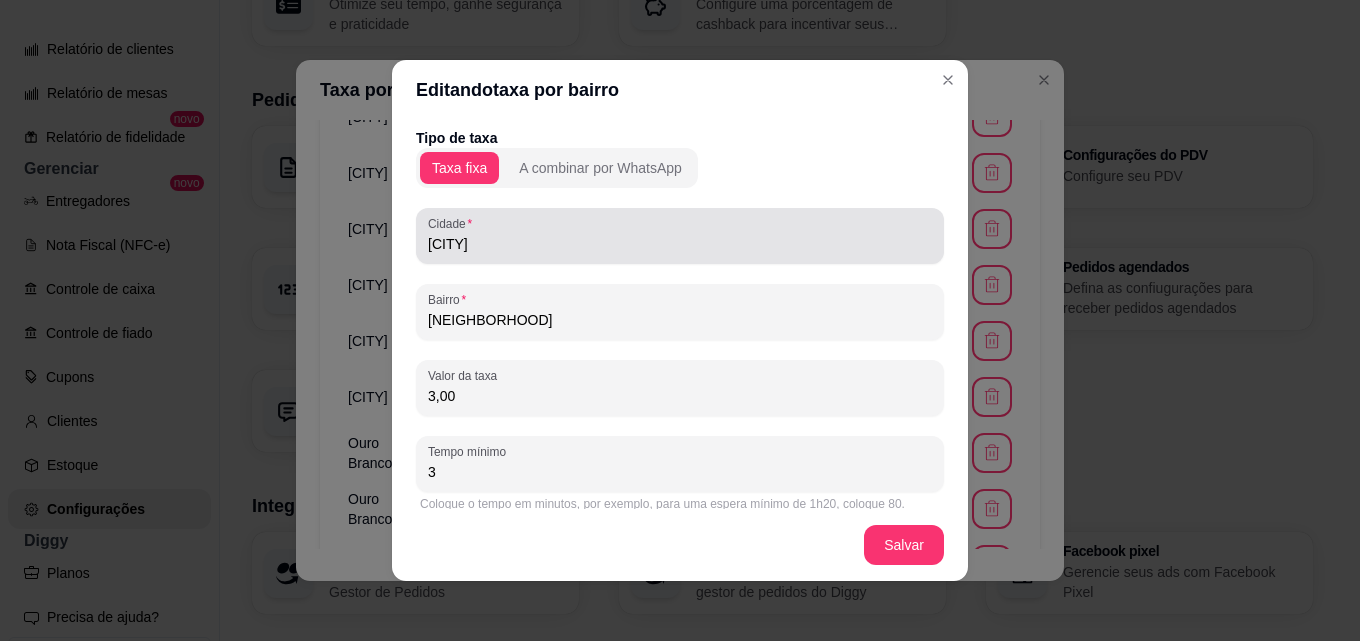 click on "[CITY]" at bounding box center (680, 236) 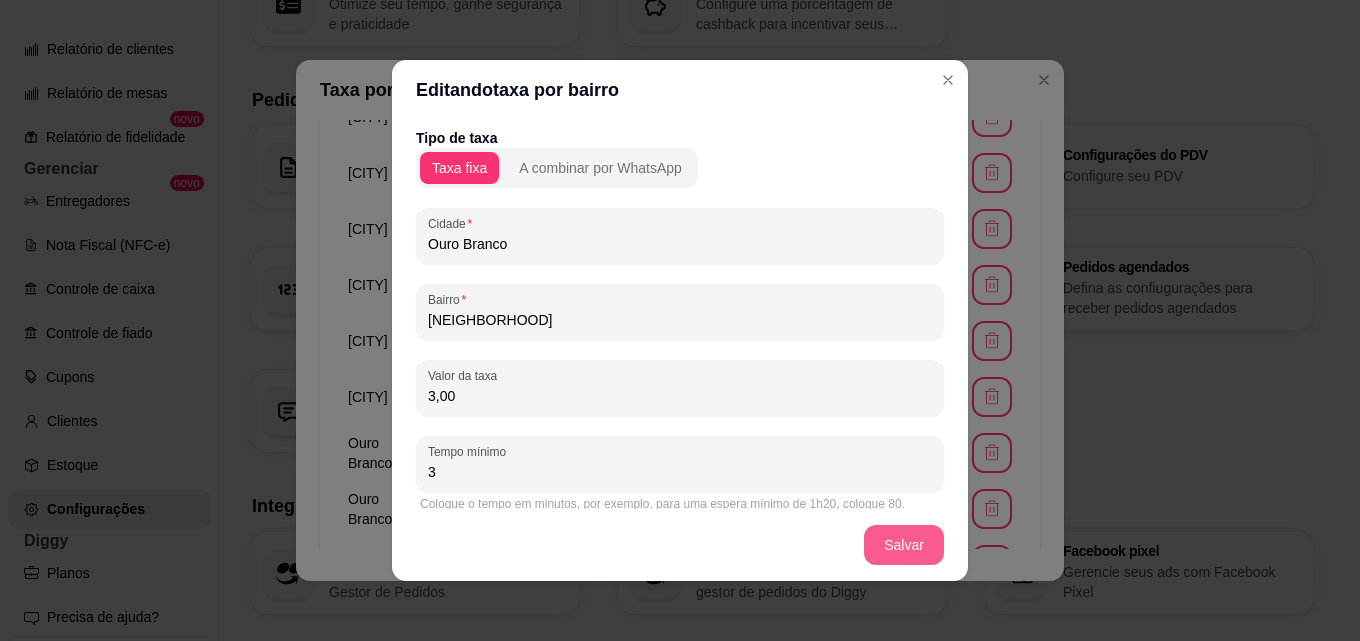type on "Ouro Branco" 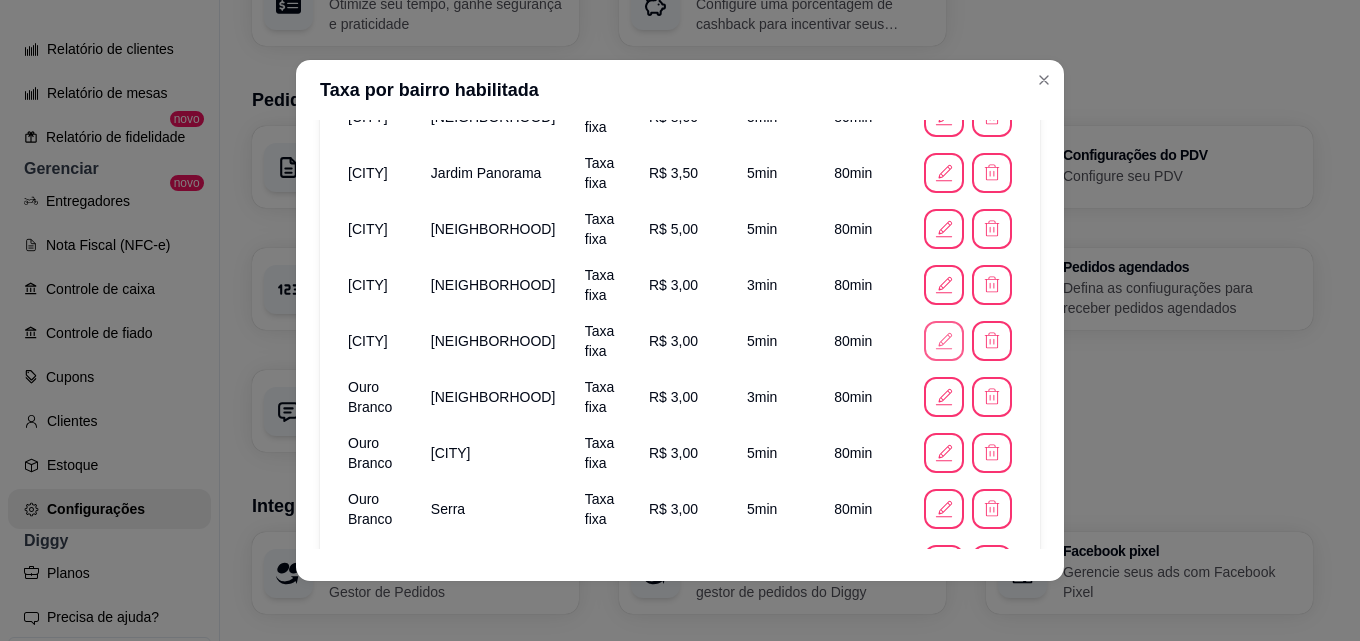 click 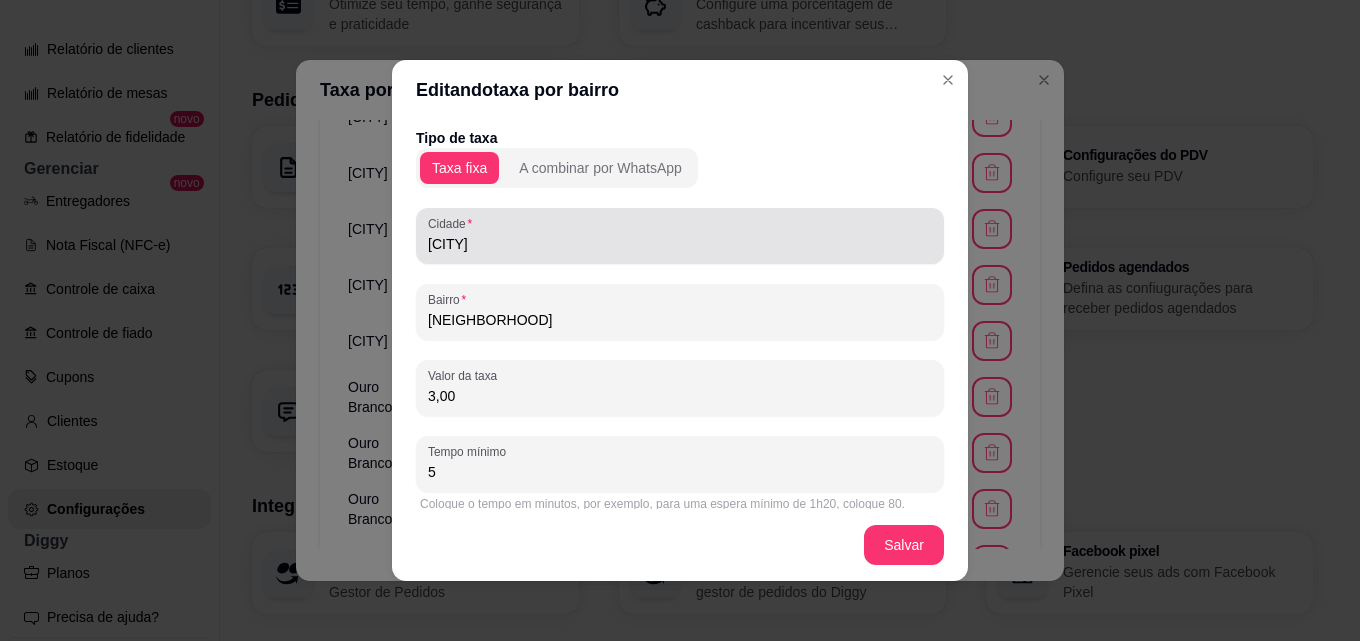 click on "Cidade [CITY]" at bounding box center (680, 236) 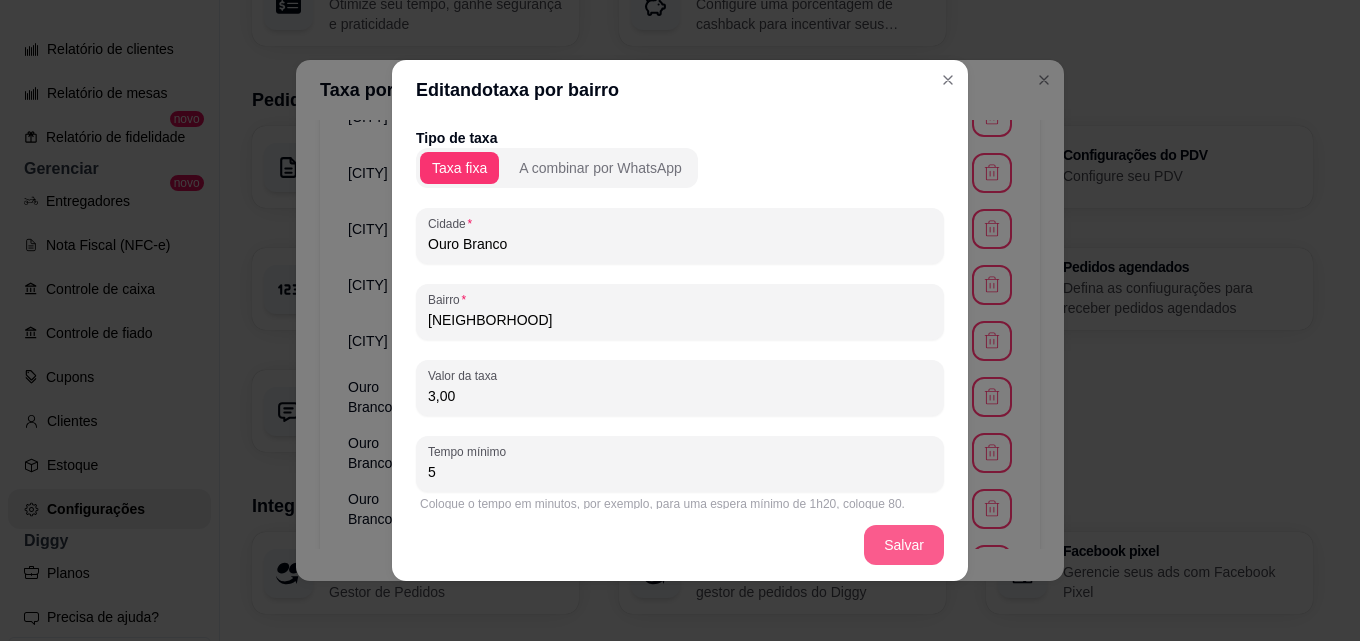type on "Ouro Branco" 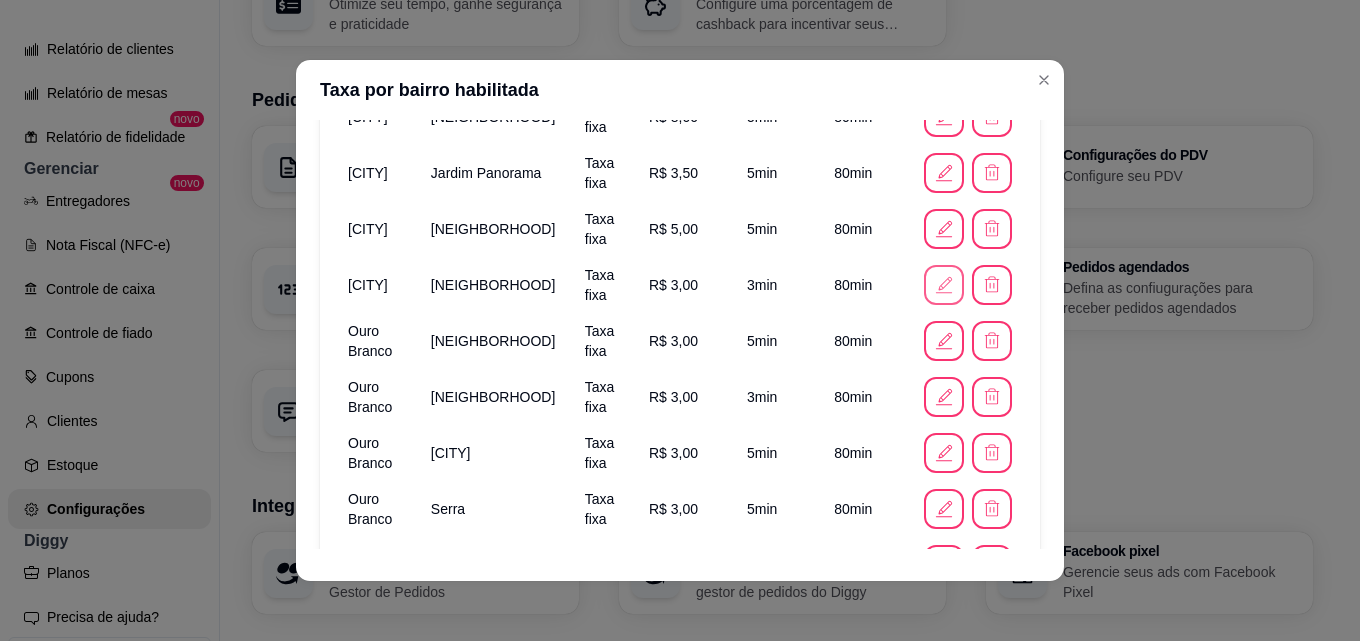 click 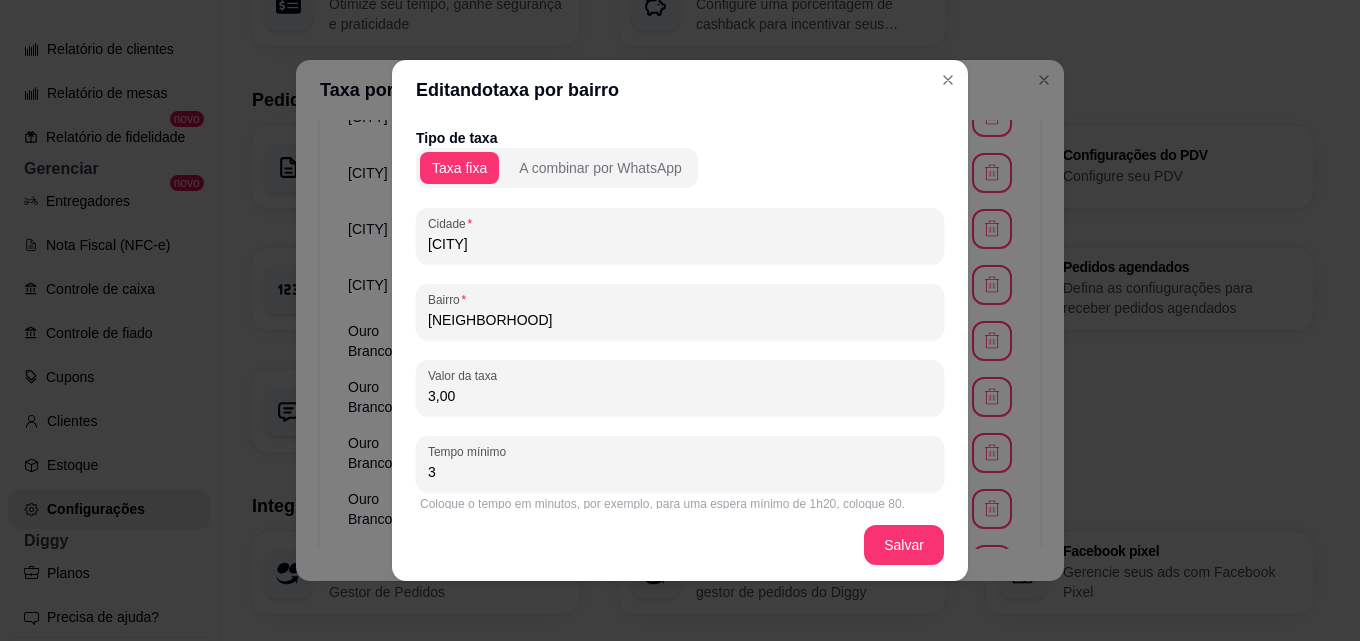 click on "[CITY]" at bounding box center (680, 244) 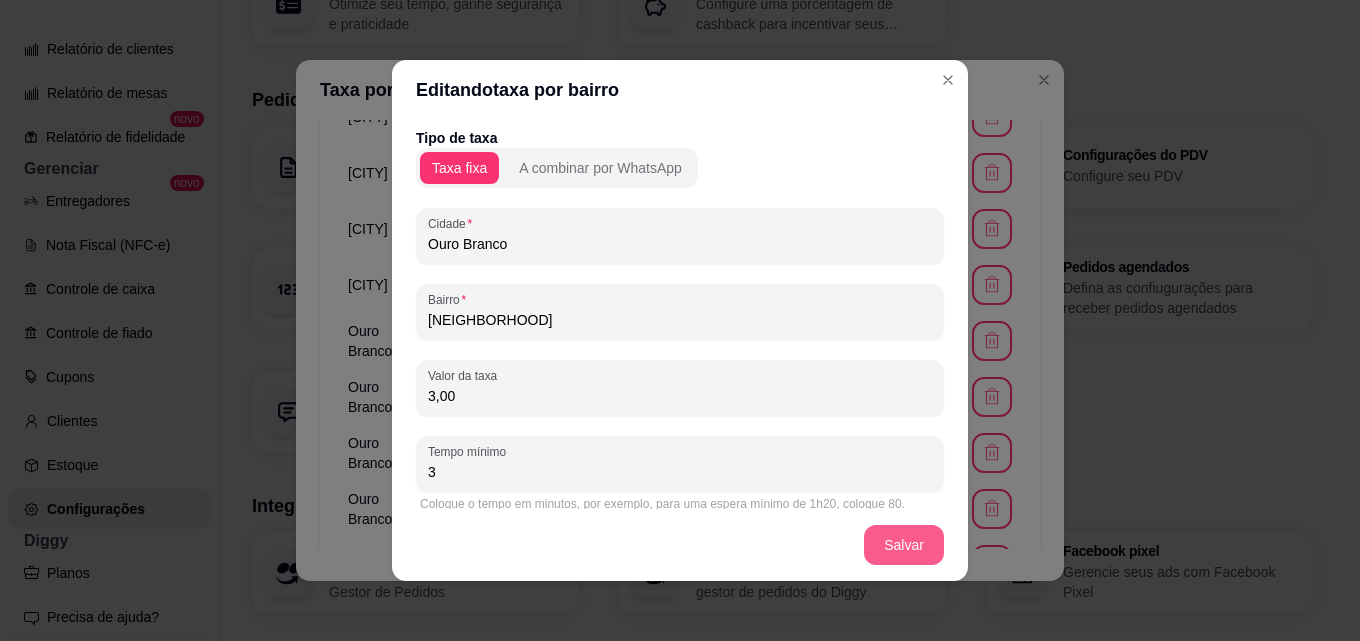 type on "Ouro Branco" 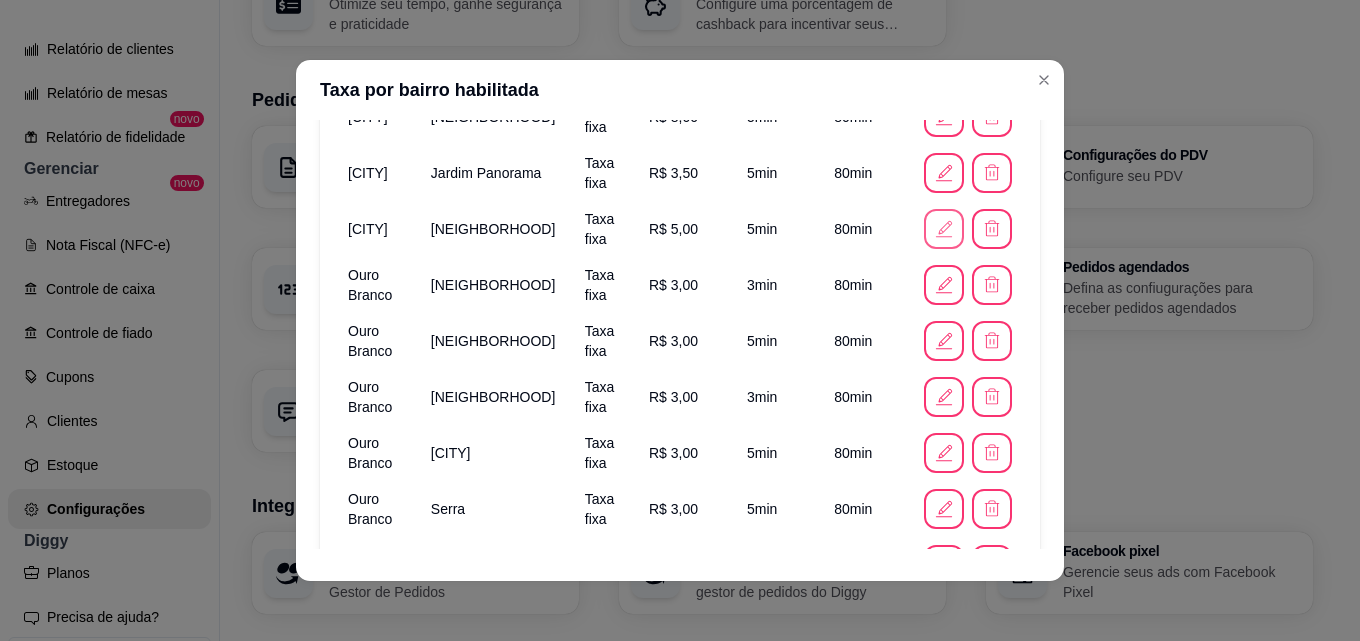 click 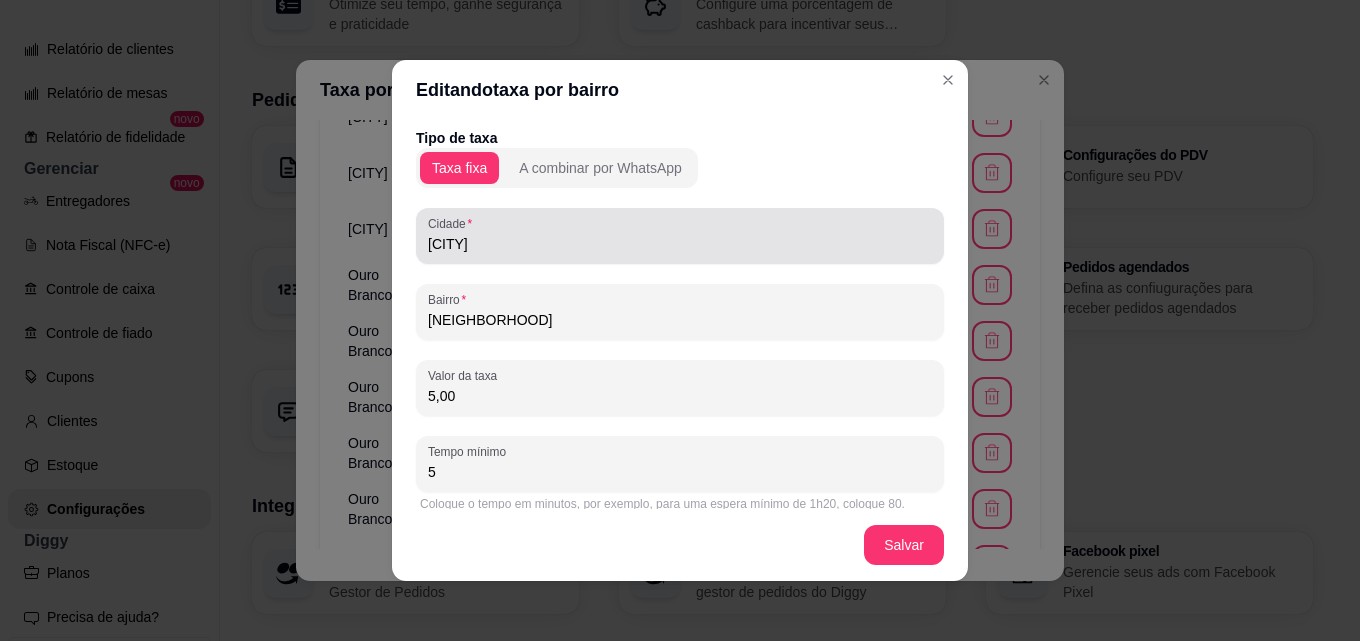 click on "[CITY]" at bounding box center [680, 236] 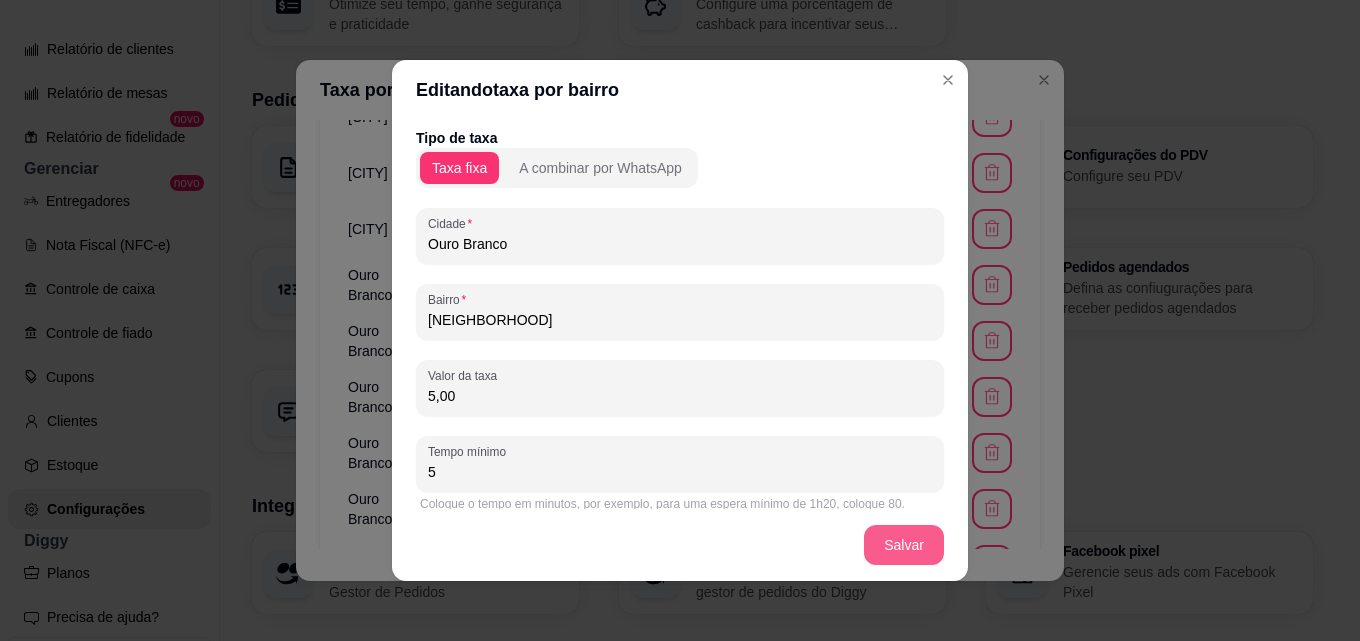 type on "Ouro Branco" 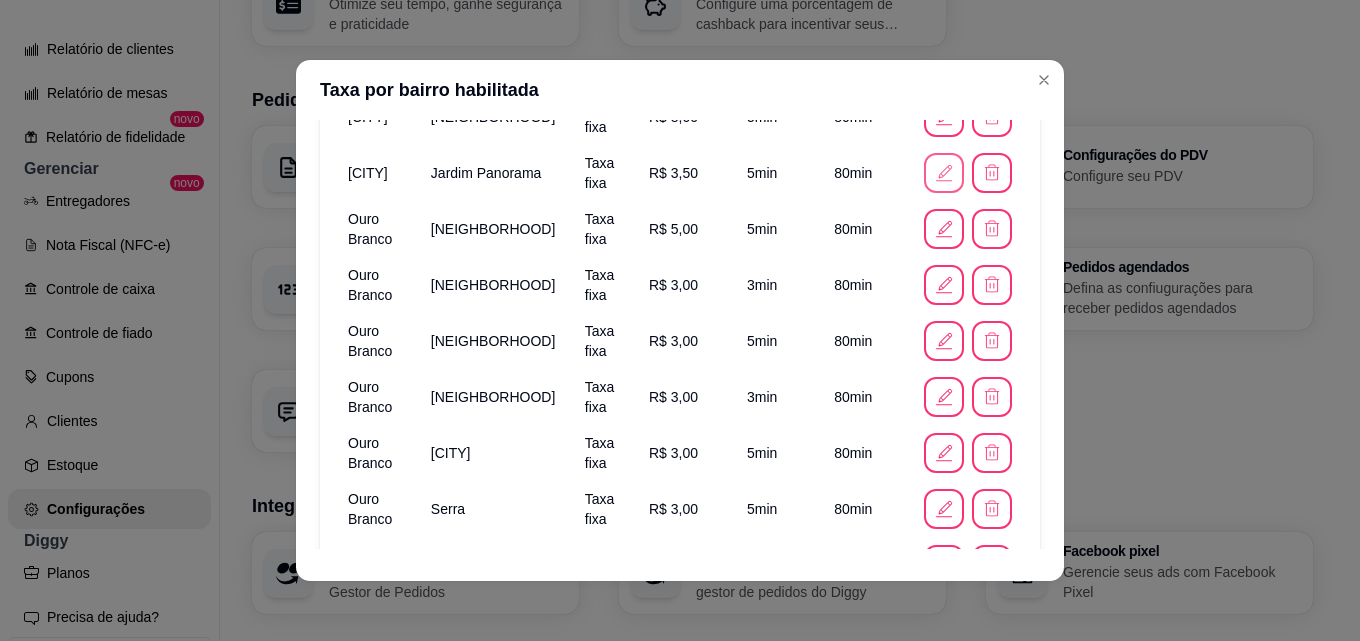 click 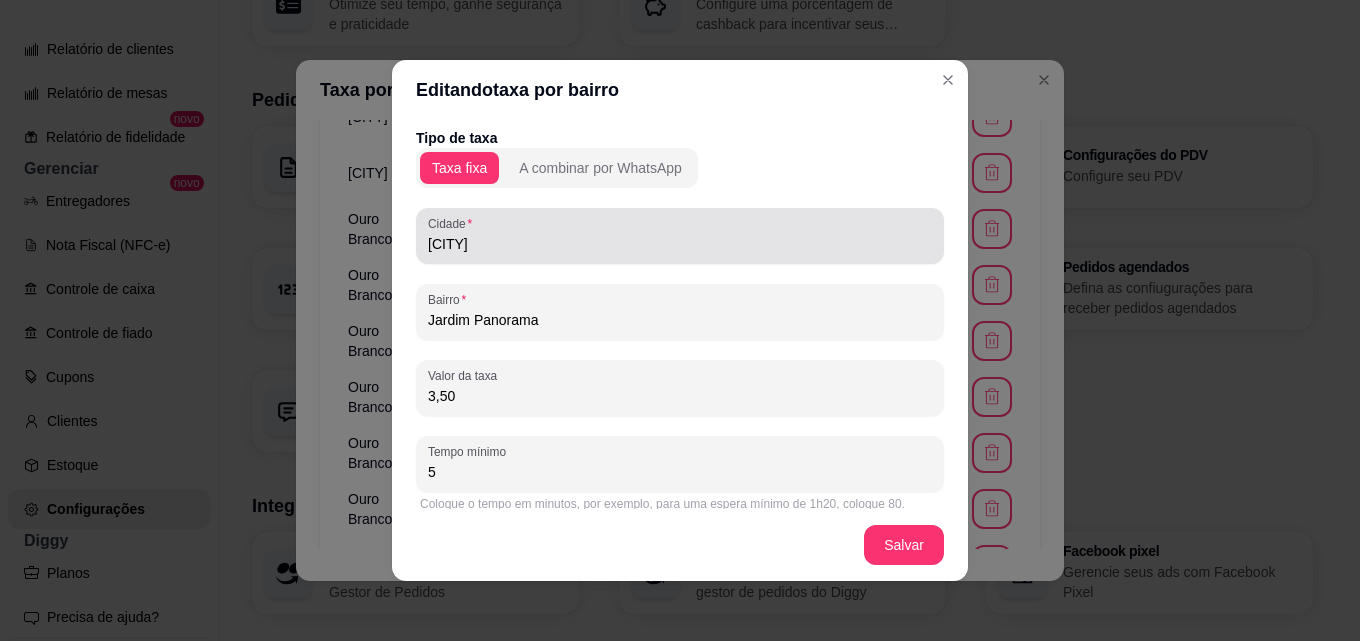click on "[CITY]" at bounding box center [680, 236] 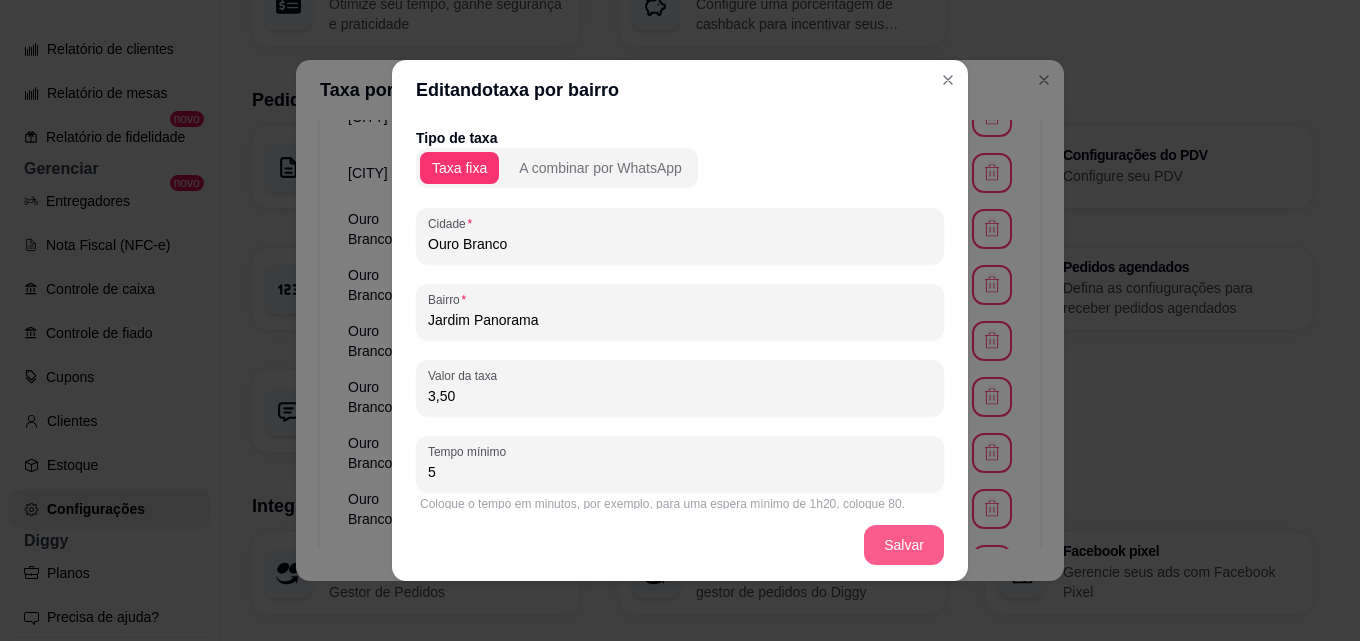 type on "Ouro Branco" 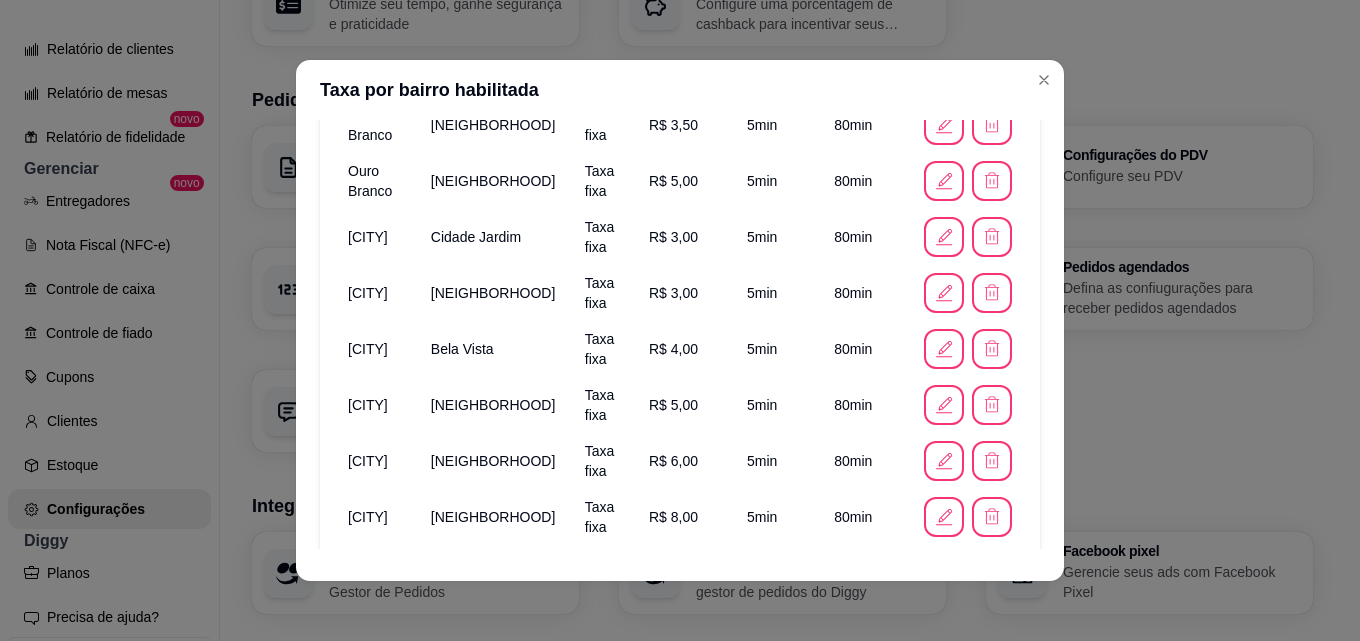 scroll, scrollTop: 646, scrollLeft: 0, axis: vertical 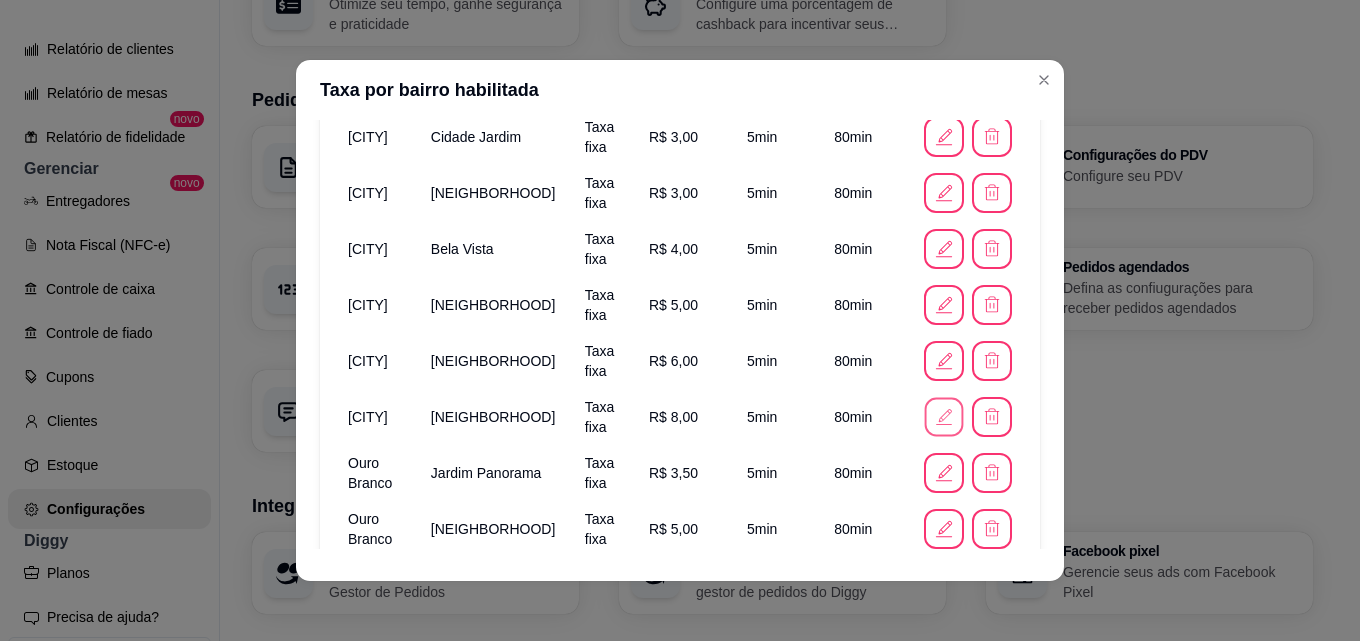 click 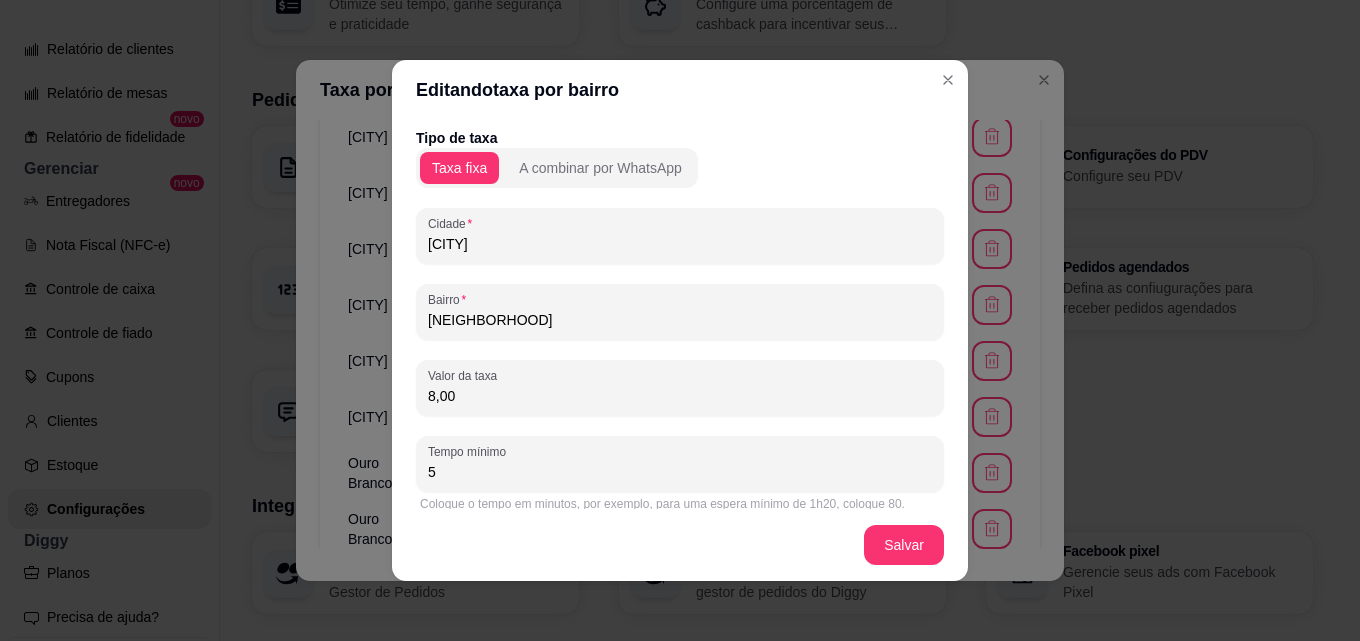 click on "[CITY]" at bounding box center [680, 244] 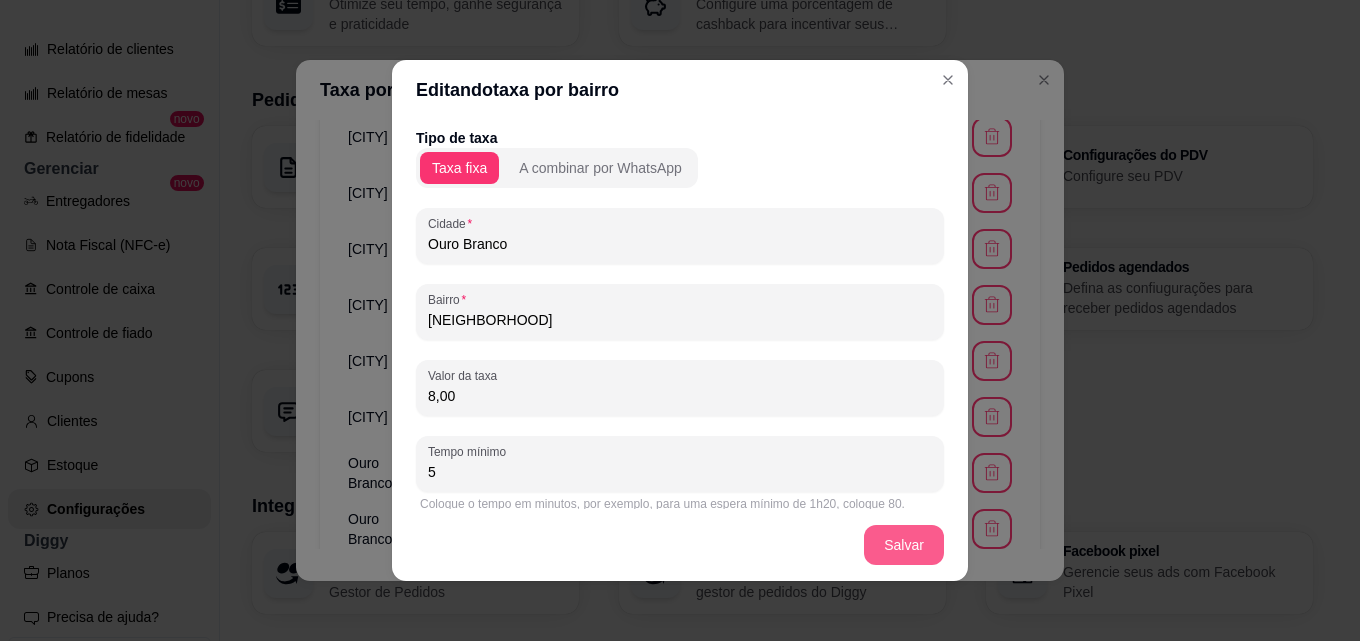 type on "Ouro Branco" 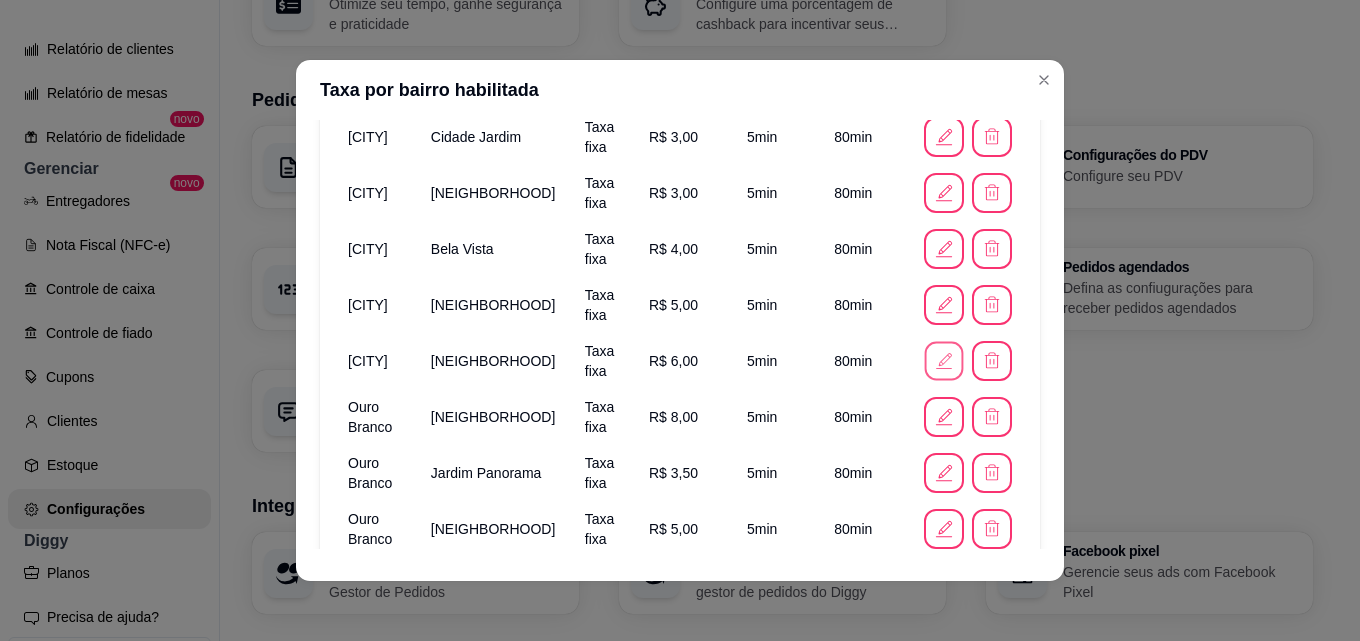 click 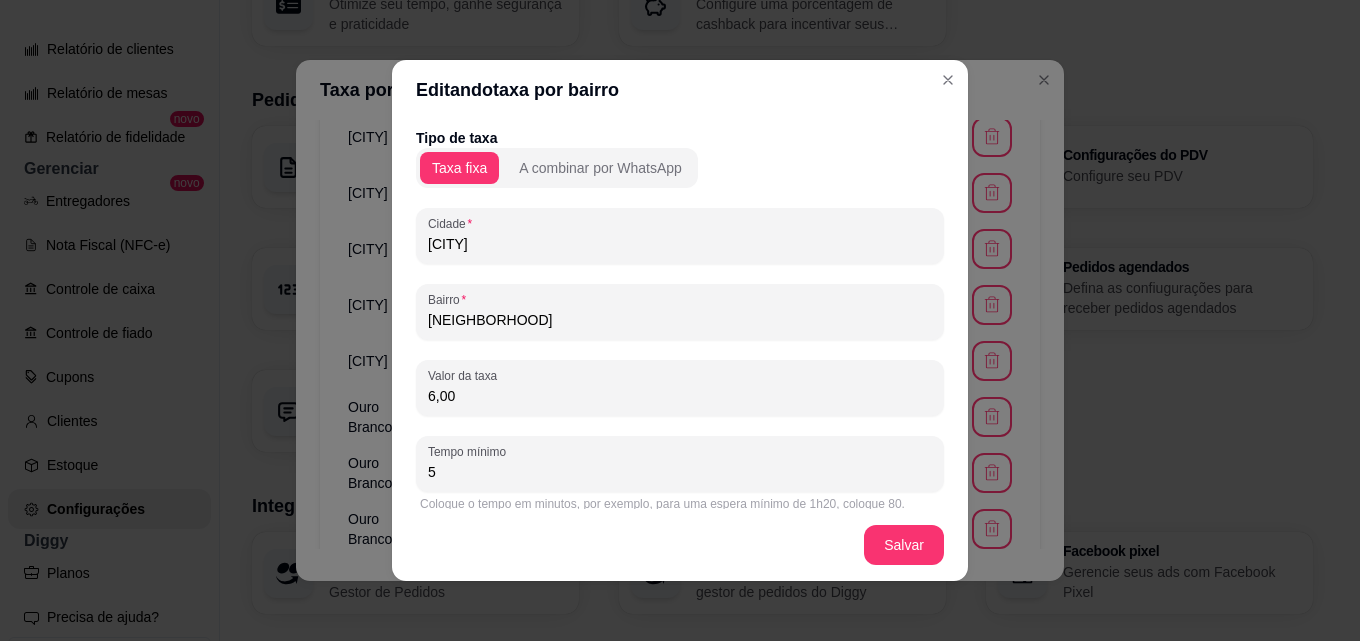 click on "[CITY]" at bounding box center (680, 244) 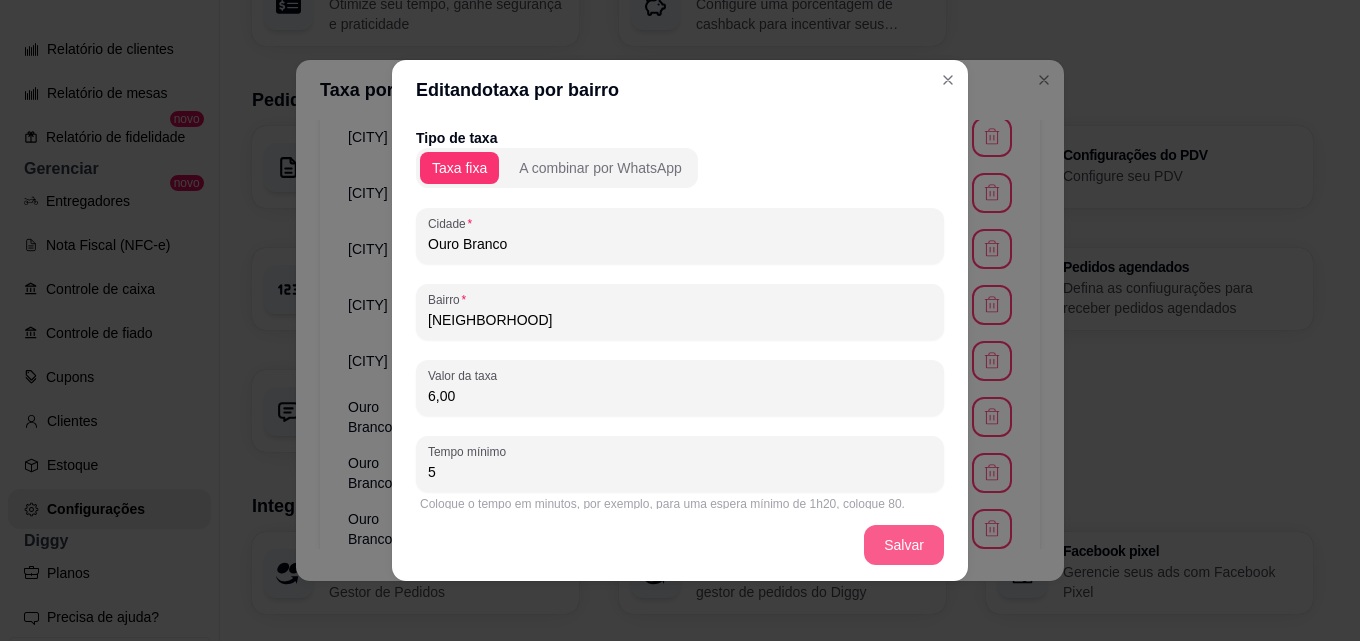 type on "Ouro Branco" 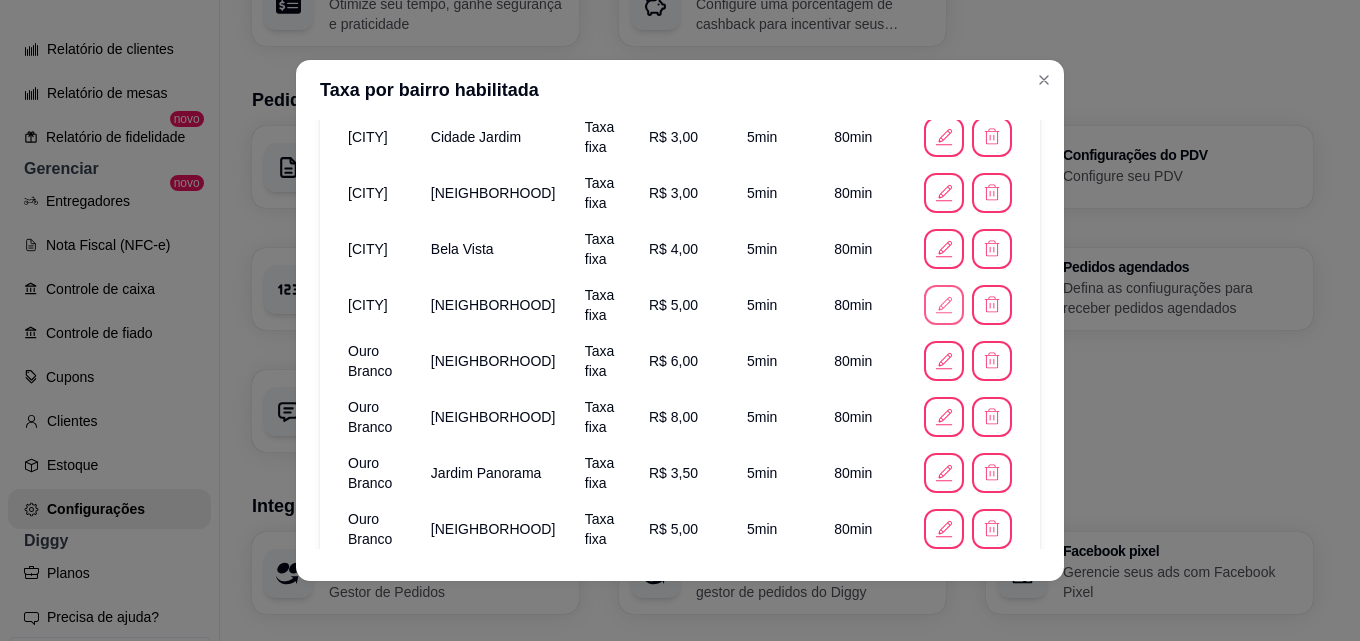 click 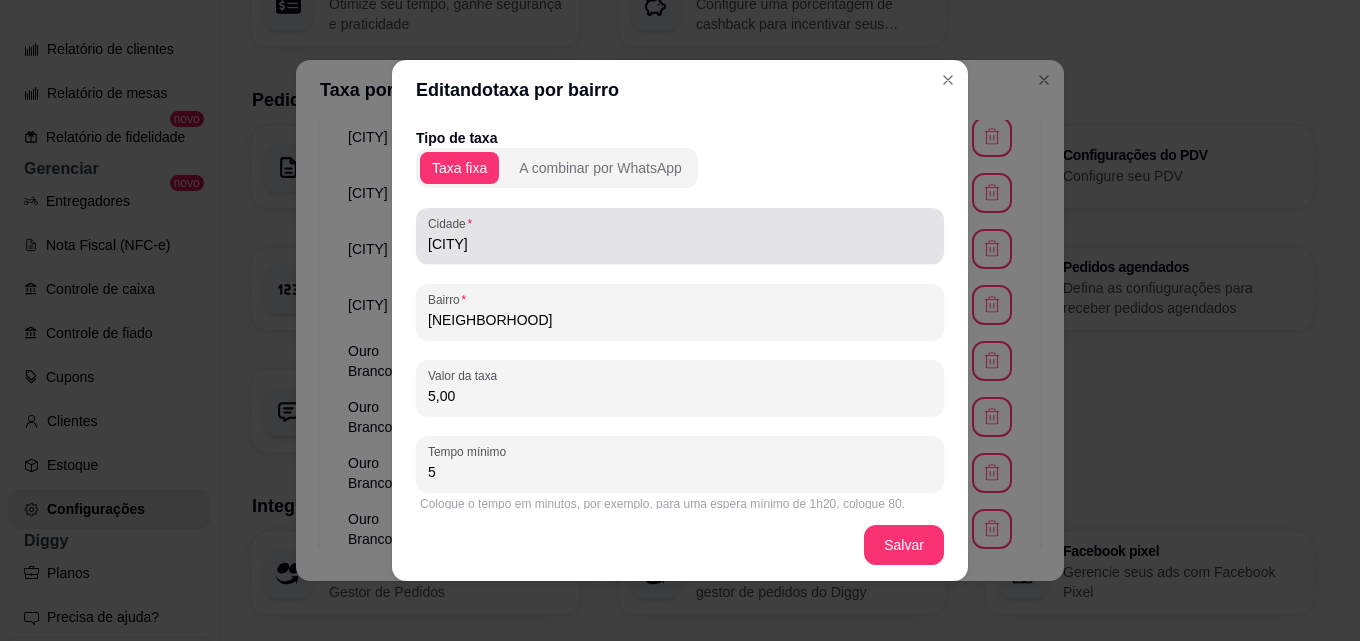 click on "[CITY]" at bounding box center (680, 236) 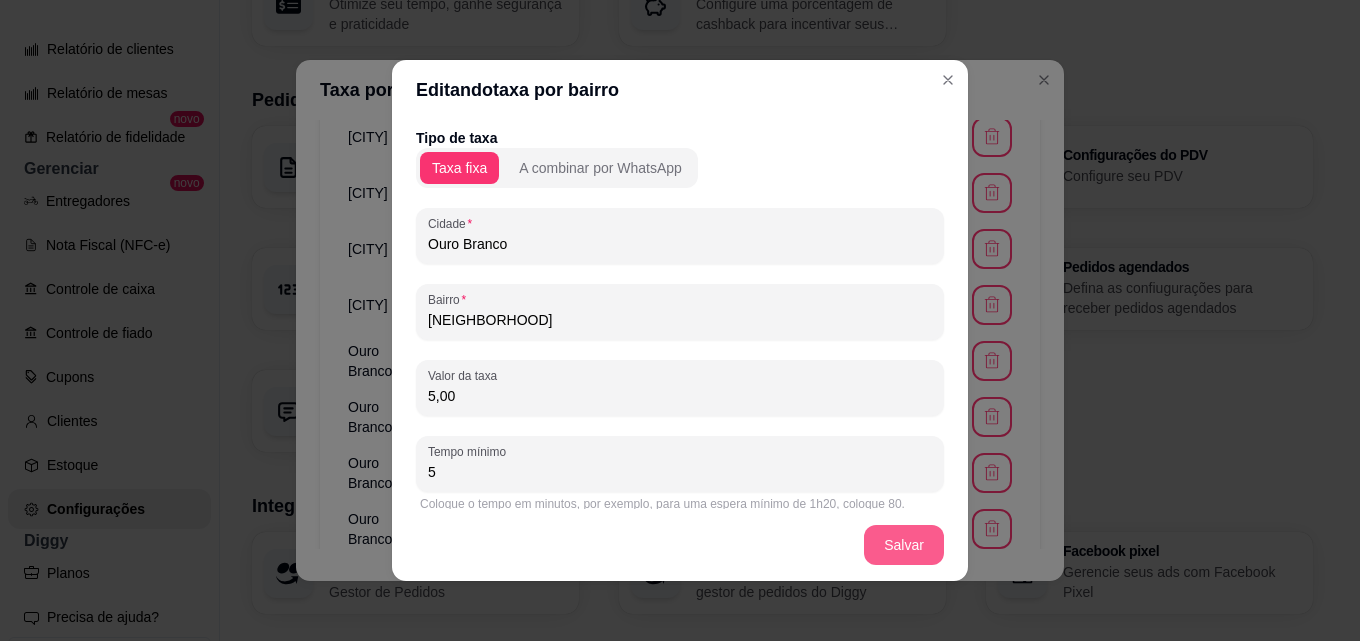 type on "Ouro Branco" 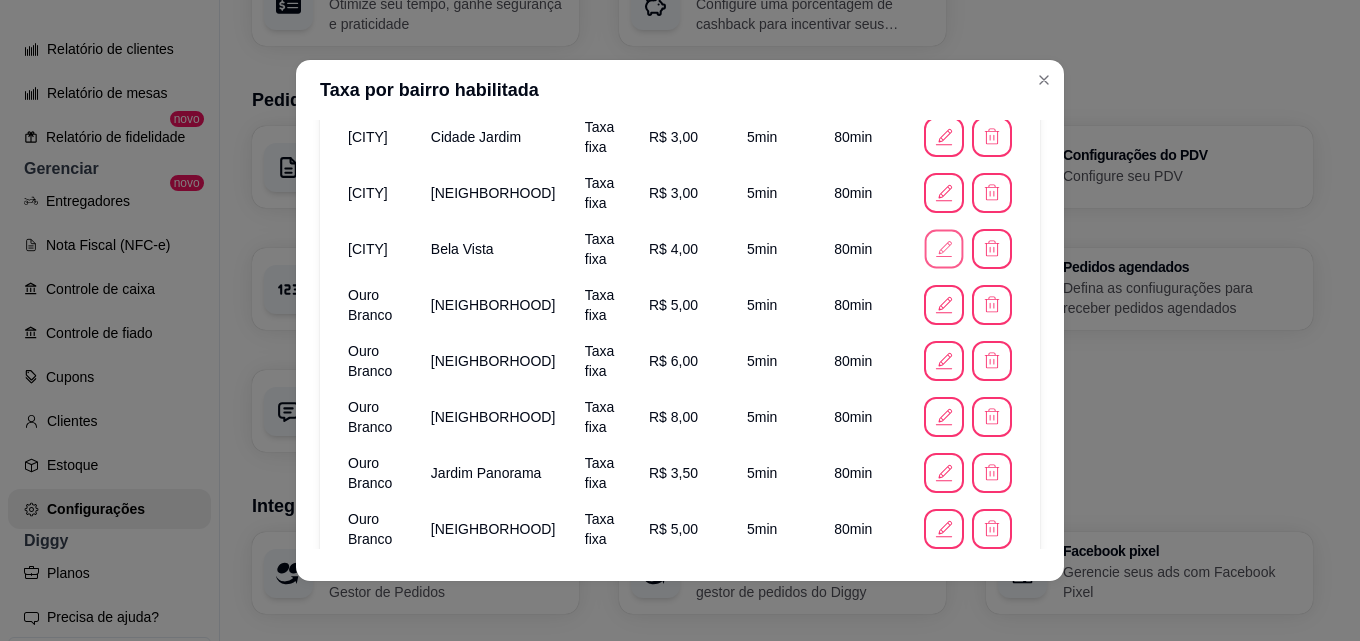 click 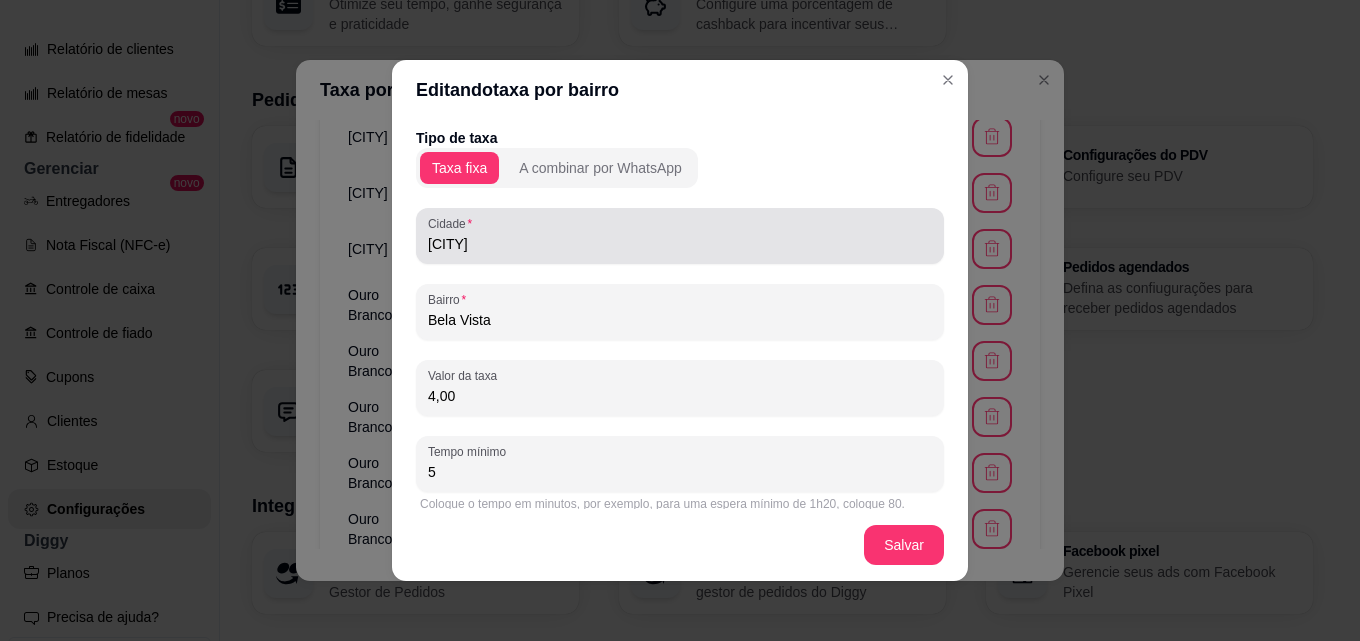 click on "[CITY]" at bounding box center [680, 236] 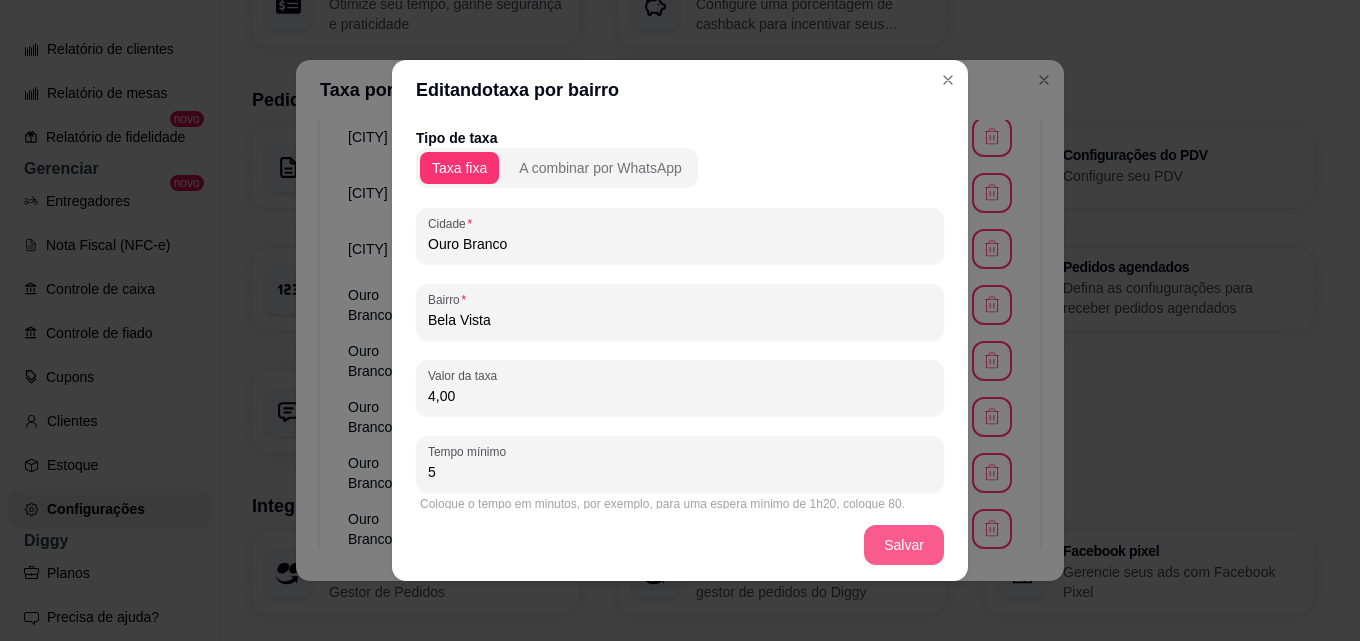 type on "Ouro Branco" 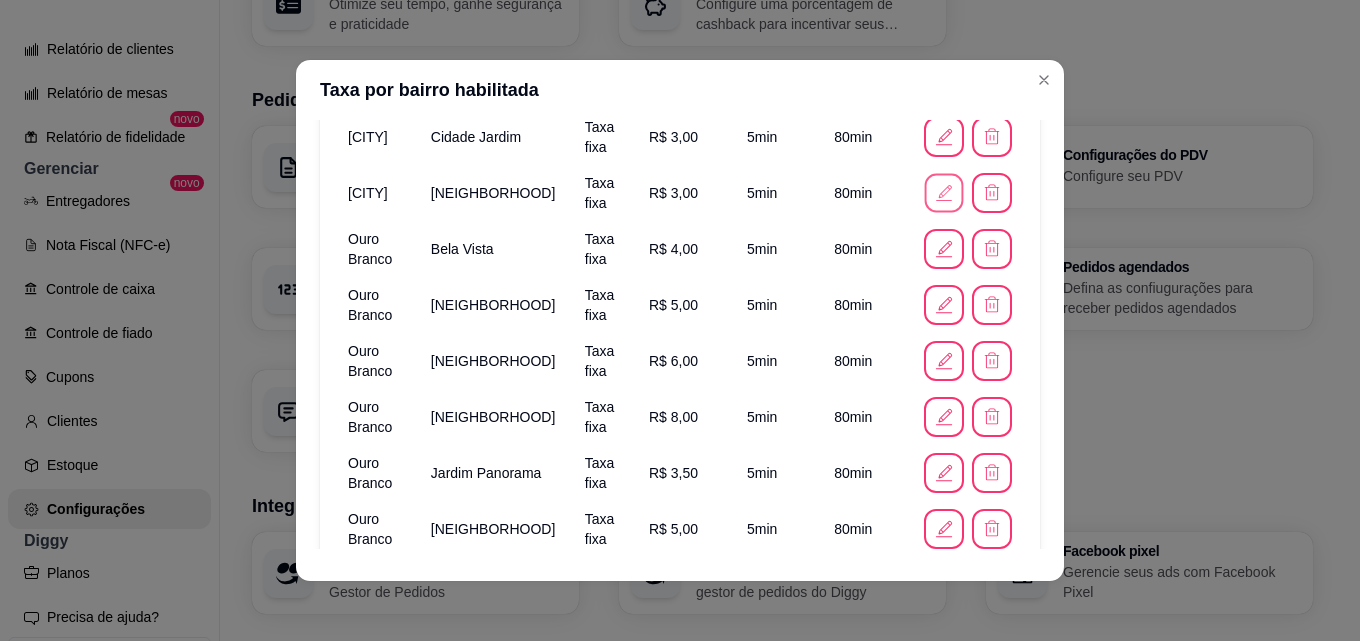 click 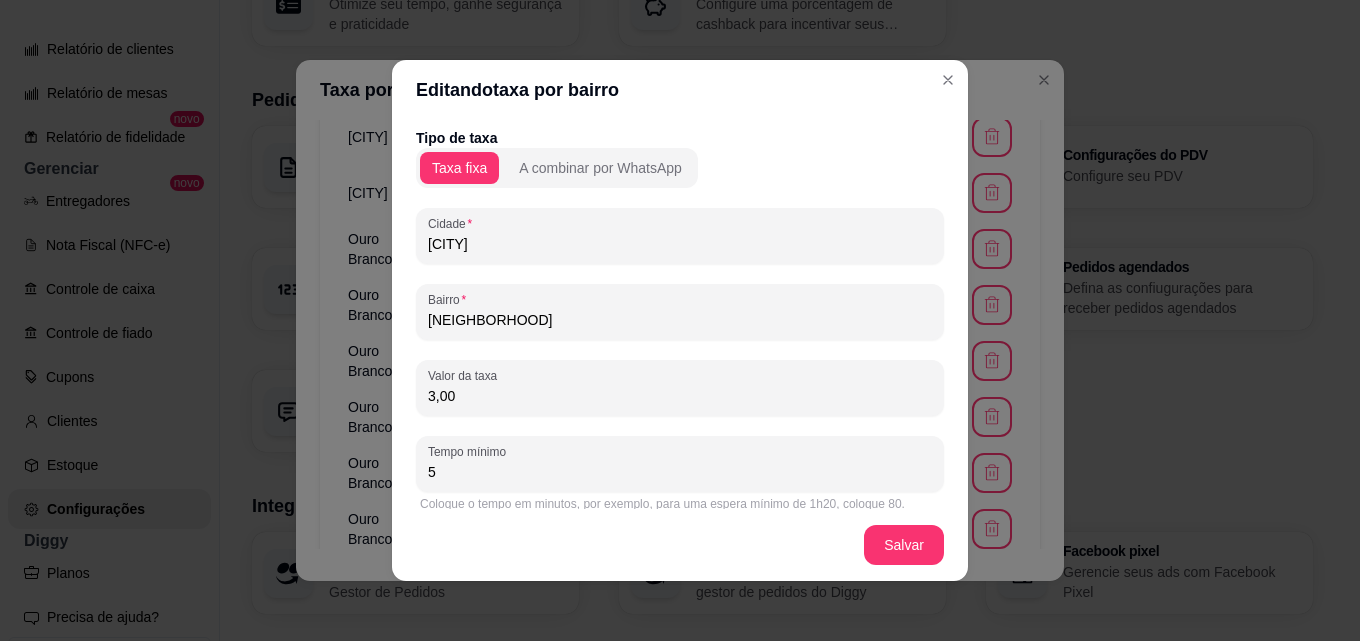 click on "[CITY]" at bounding box center [680, 244] 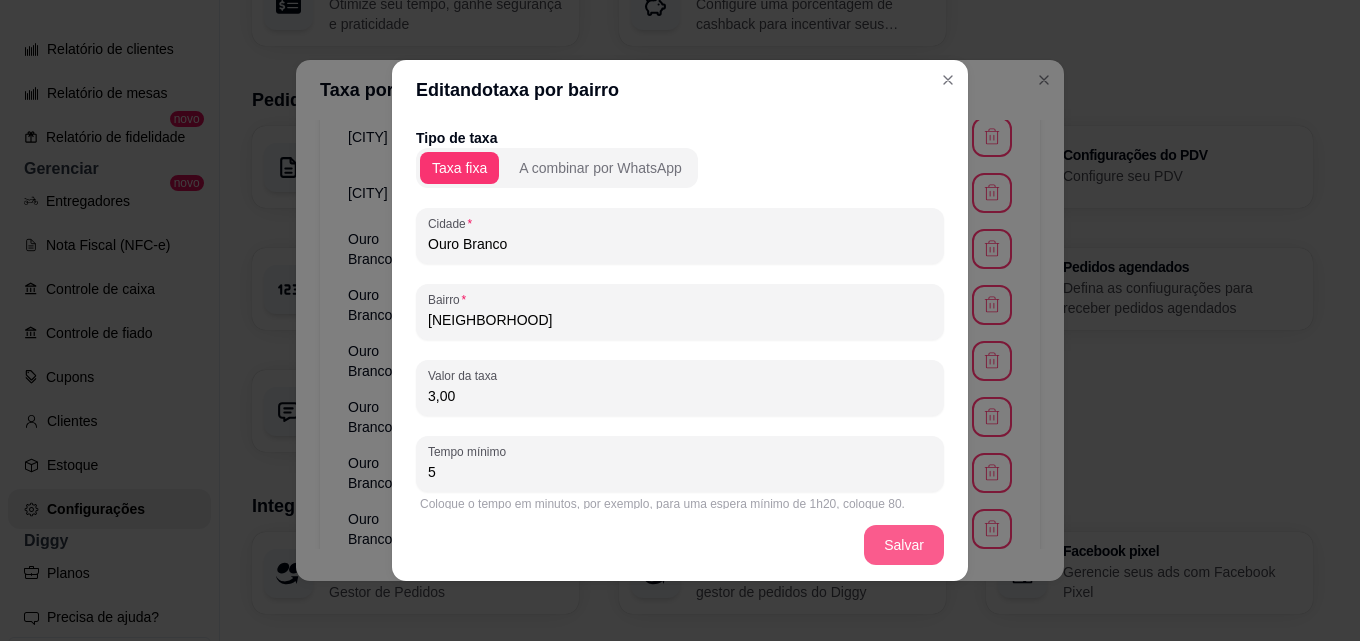type on "Ouro Branco" 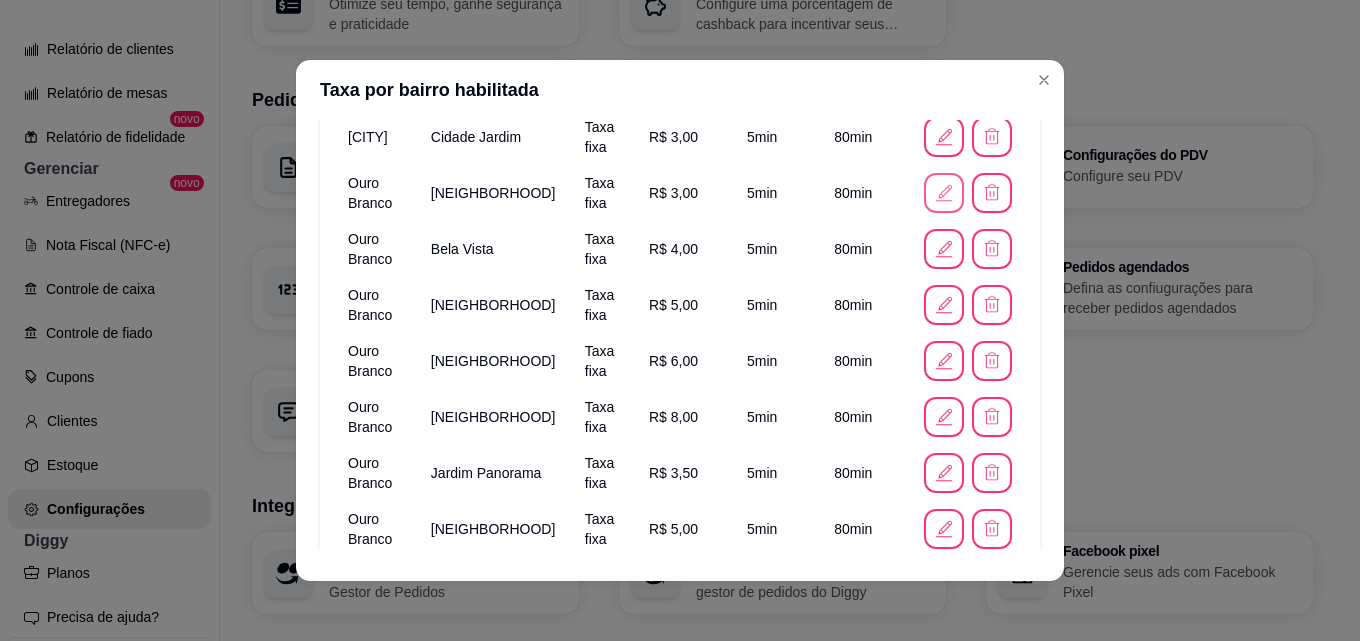 scroll, scrollTop: 546, scrollLeft: 0, axis: vertical 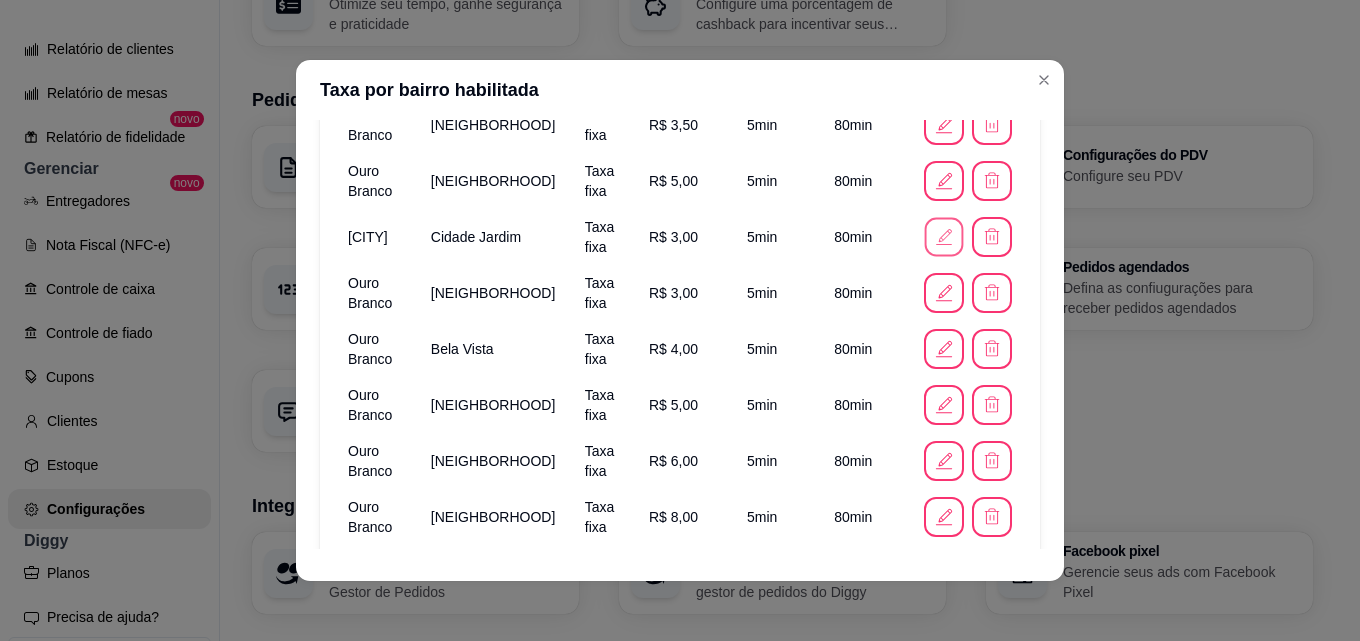 click 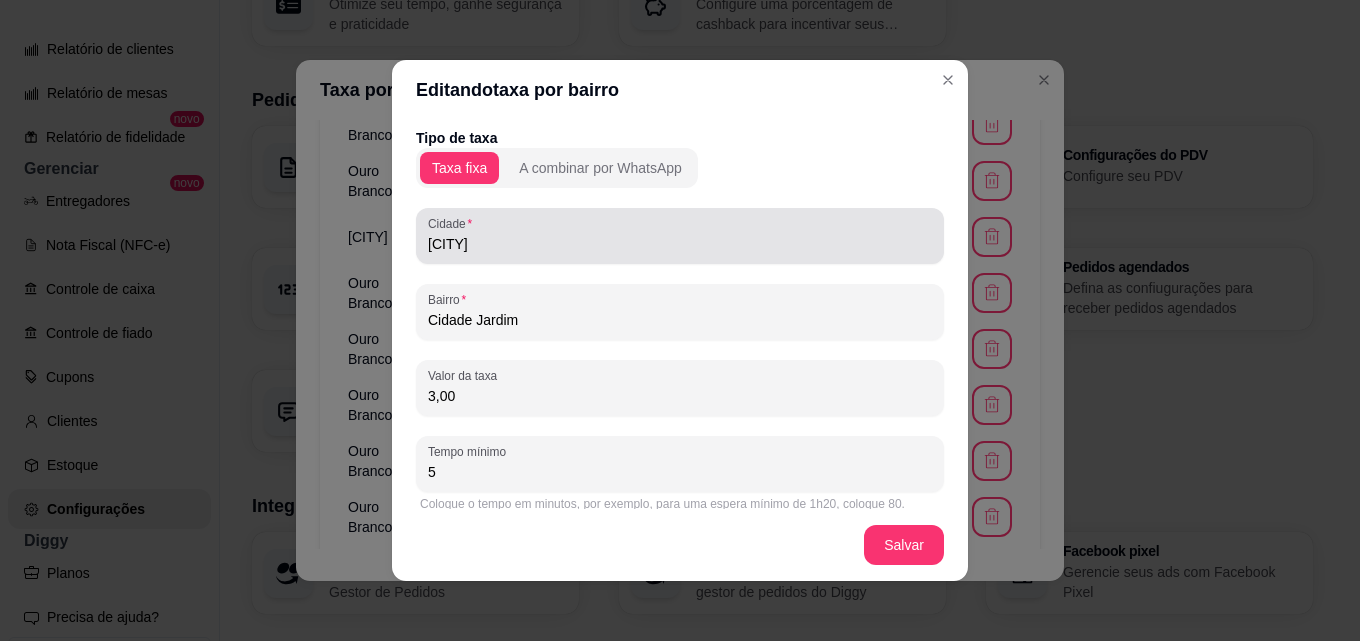 click on "[CITY]" at bounding box center [680, 236] 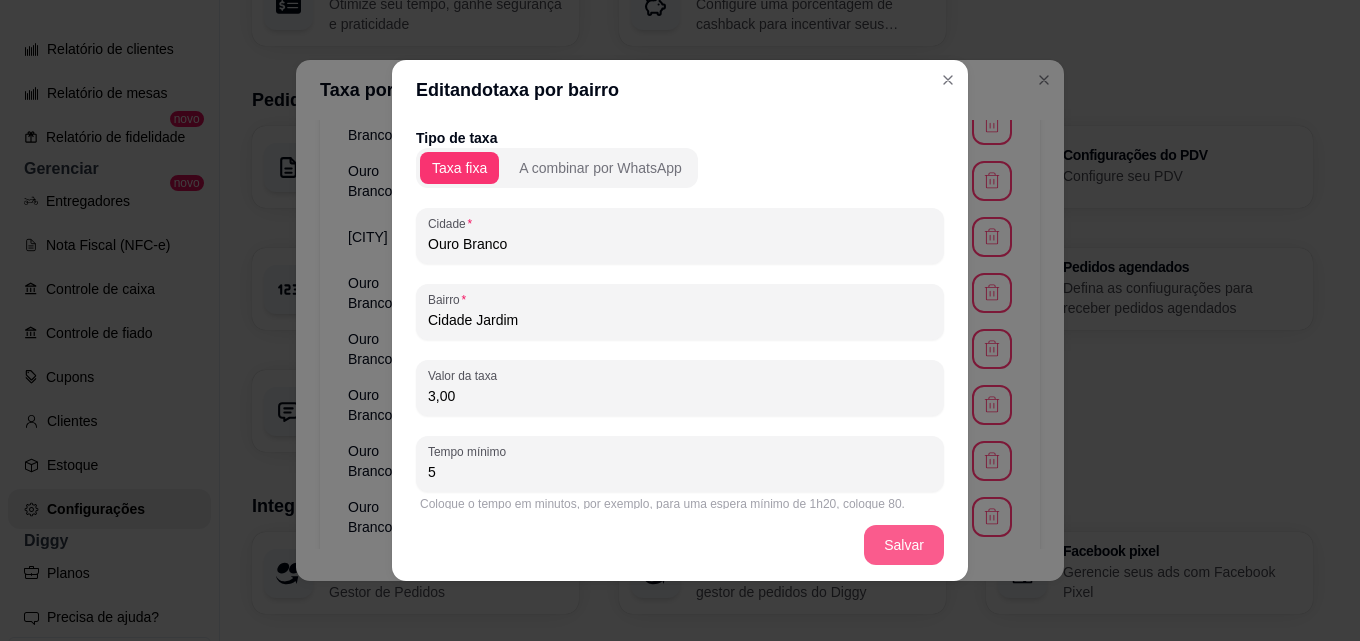 type on "Ouro Branco" 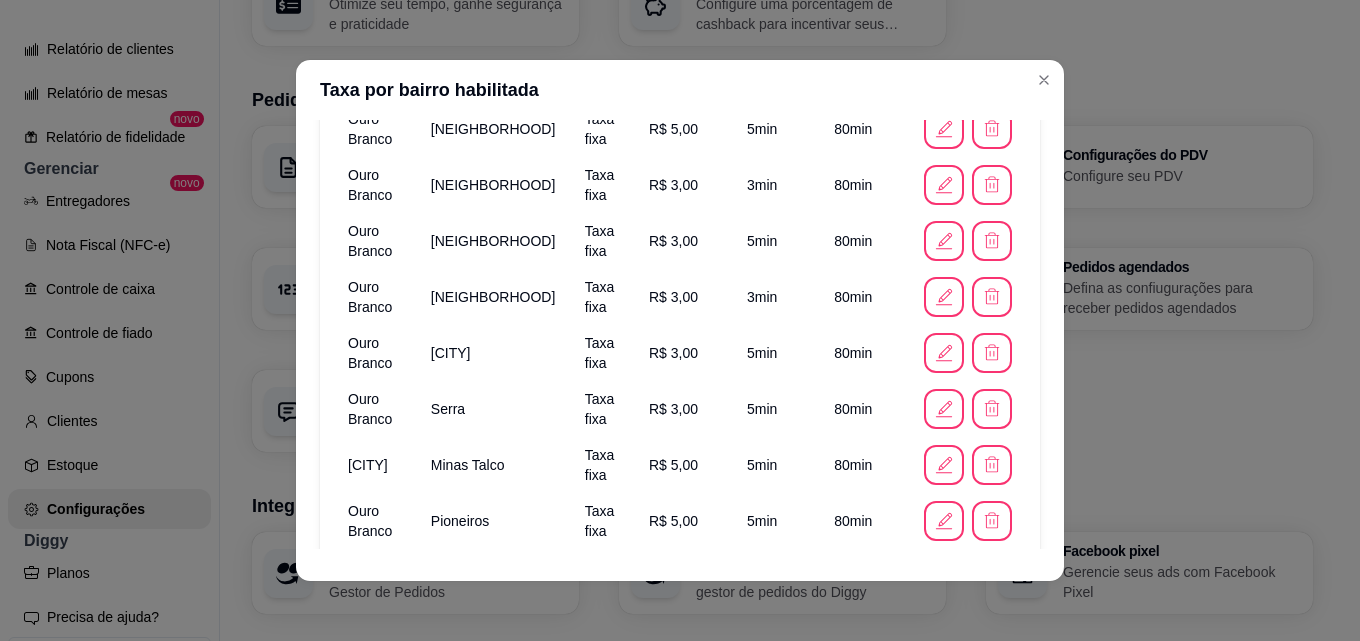 scroll, scrollTop: 1146, scrollLeft: 0, axis: vertical 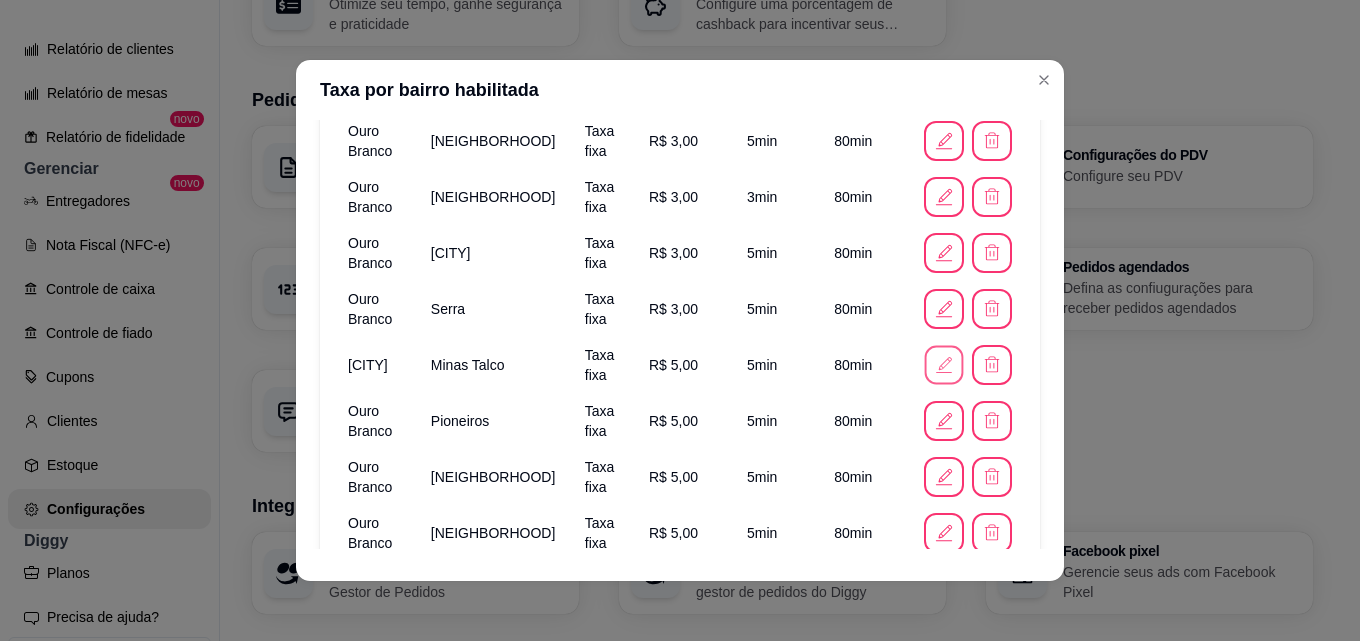 click 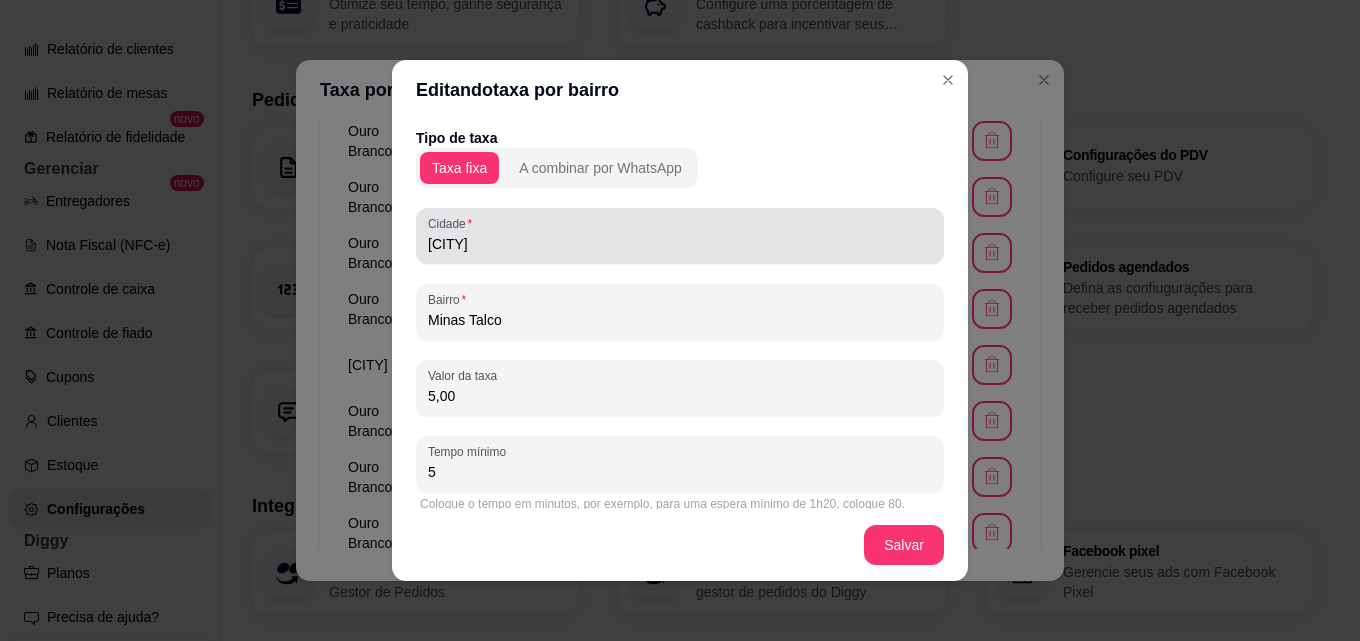 click on "[CITY]" at bounding box center [680, 244] 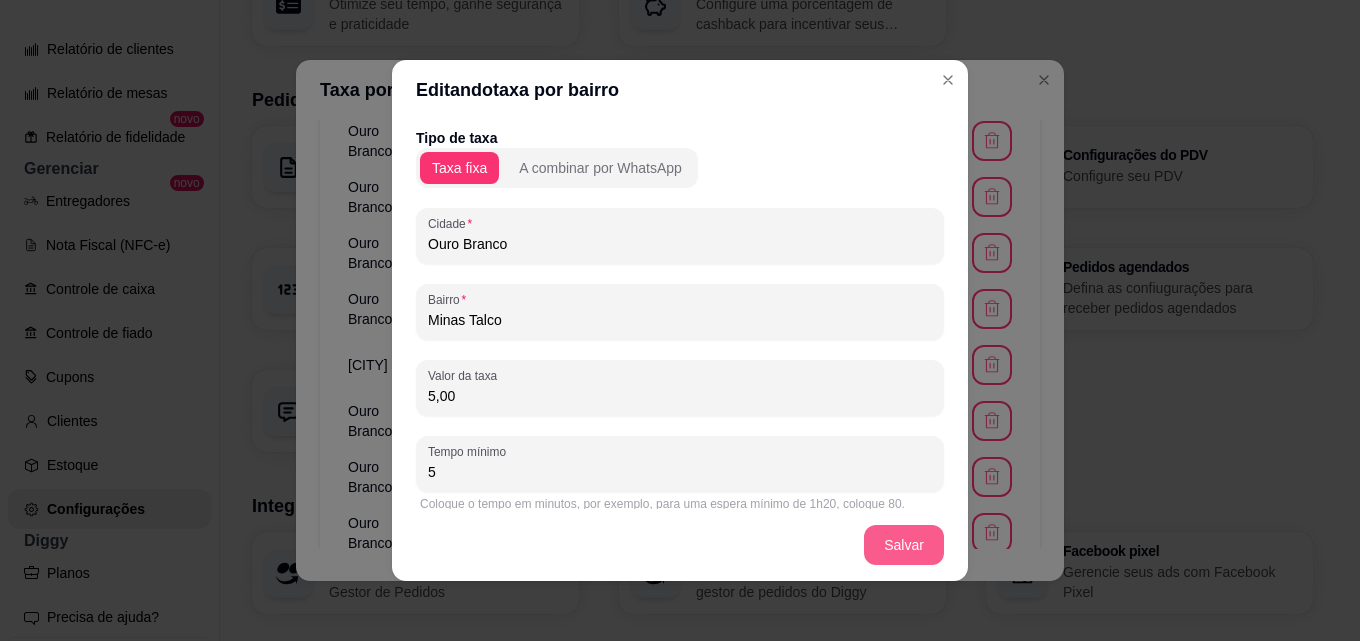 type on "Ouro Branco" 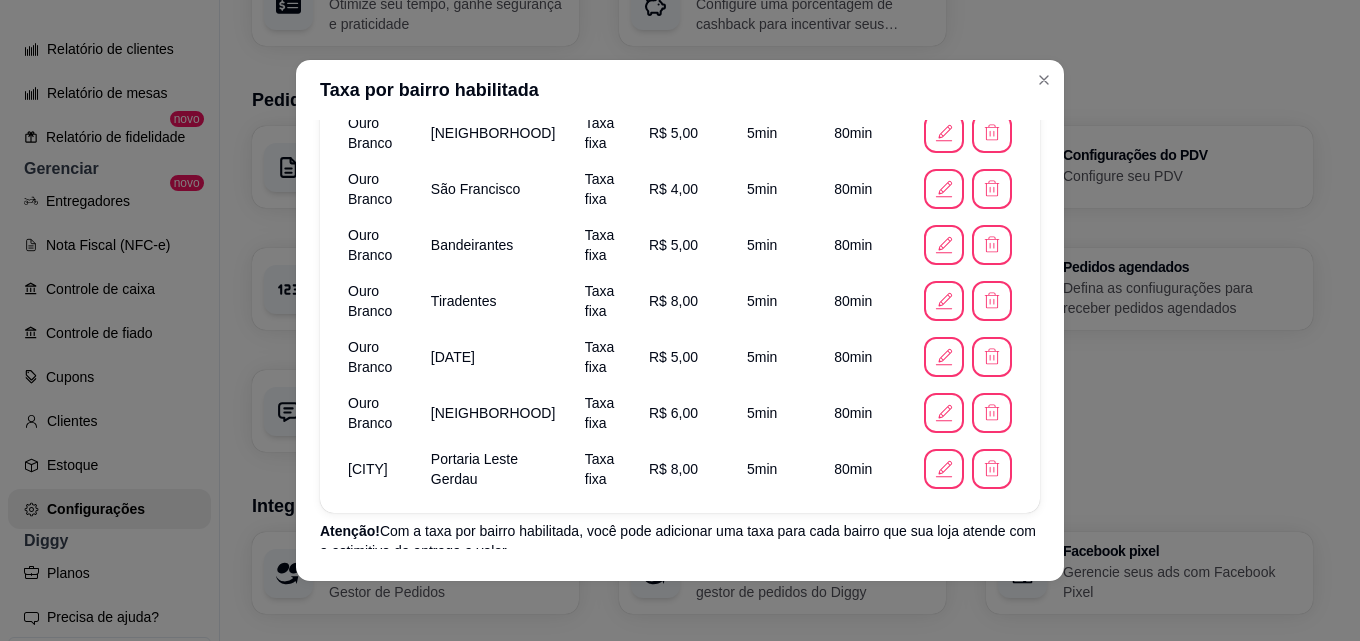 scroll, scrollTop: 1646, scrollLeft: 0, axis: vertical 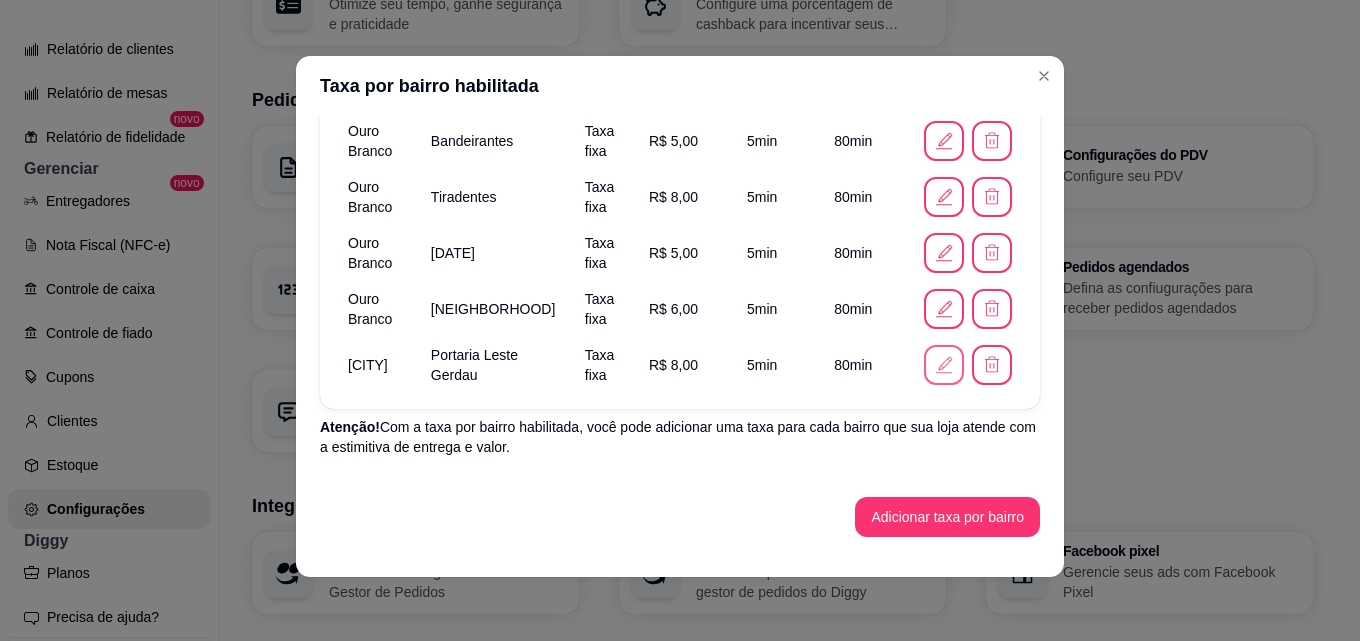click 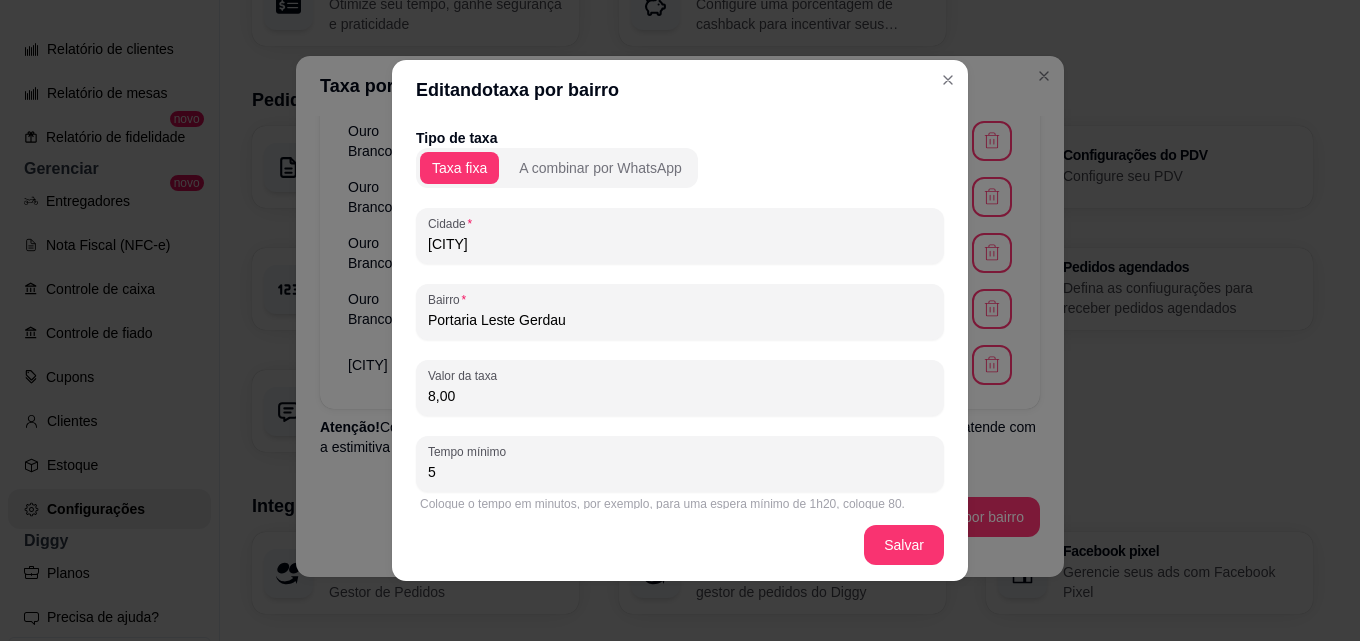 click on "[CITY]" at bounding box center (680, 244) 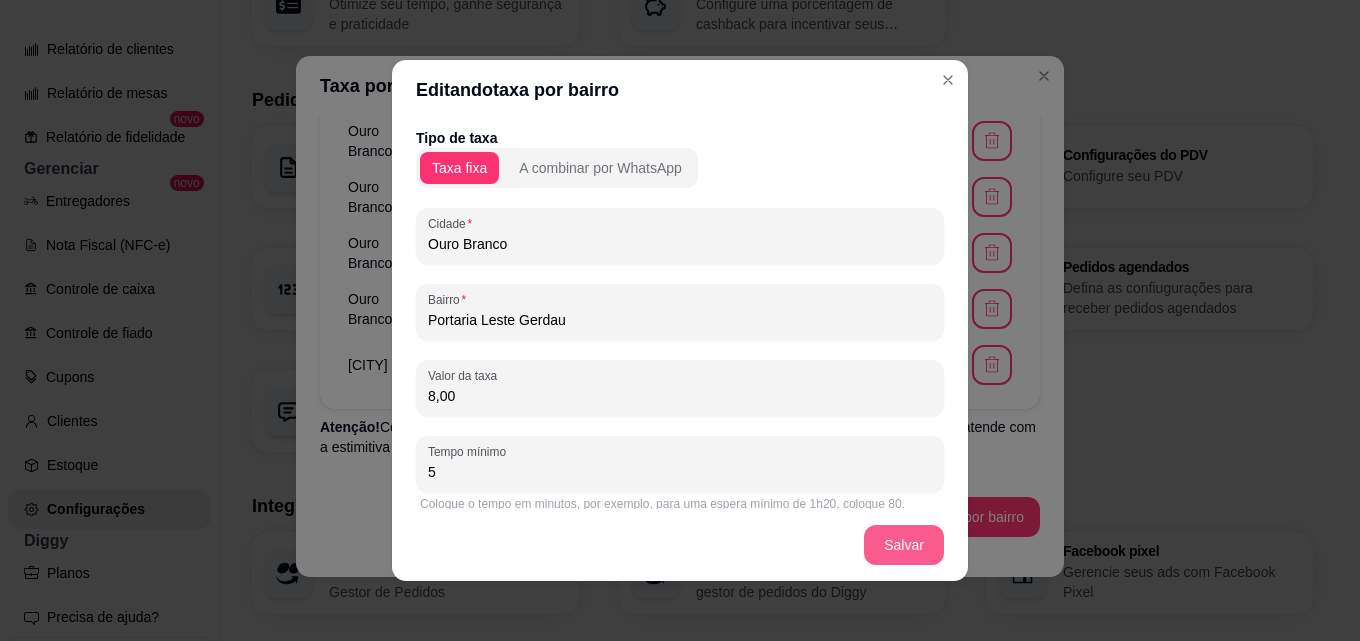 type on "Ouro Branco" 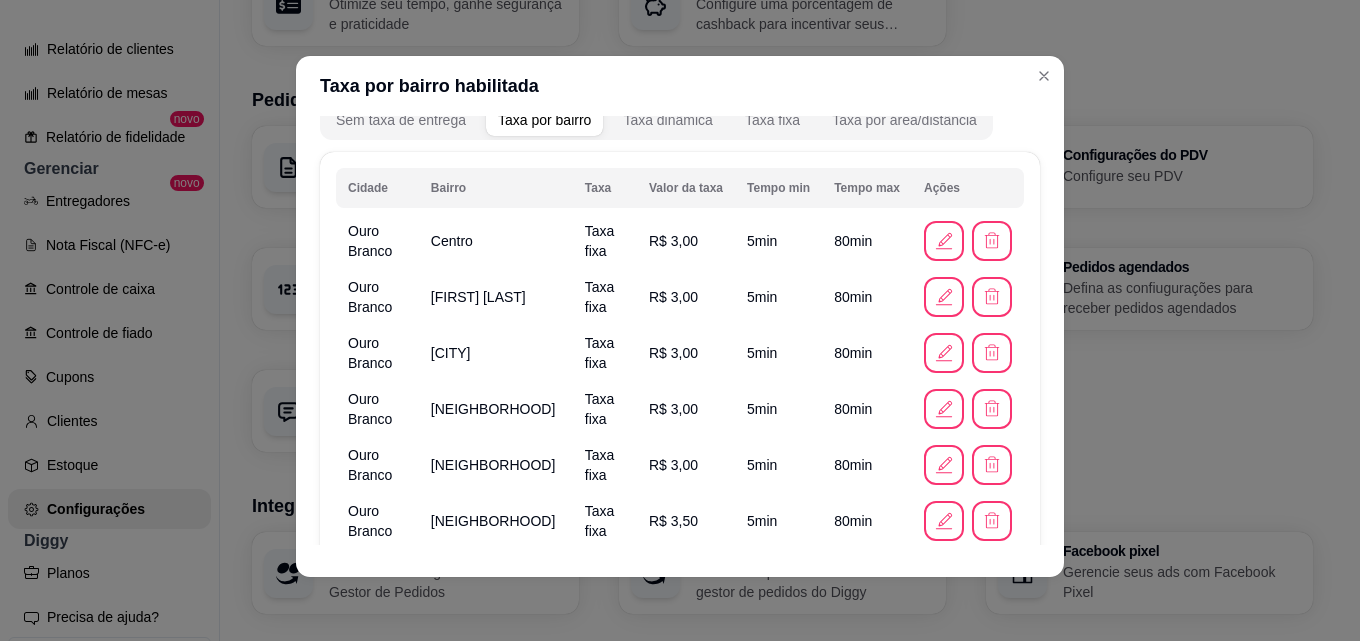scroll, scrollTop: 0, scrollLeft: 0, axis: both 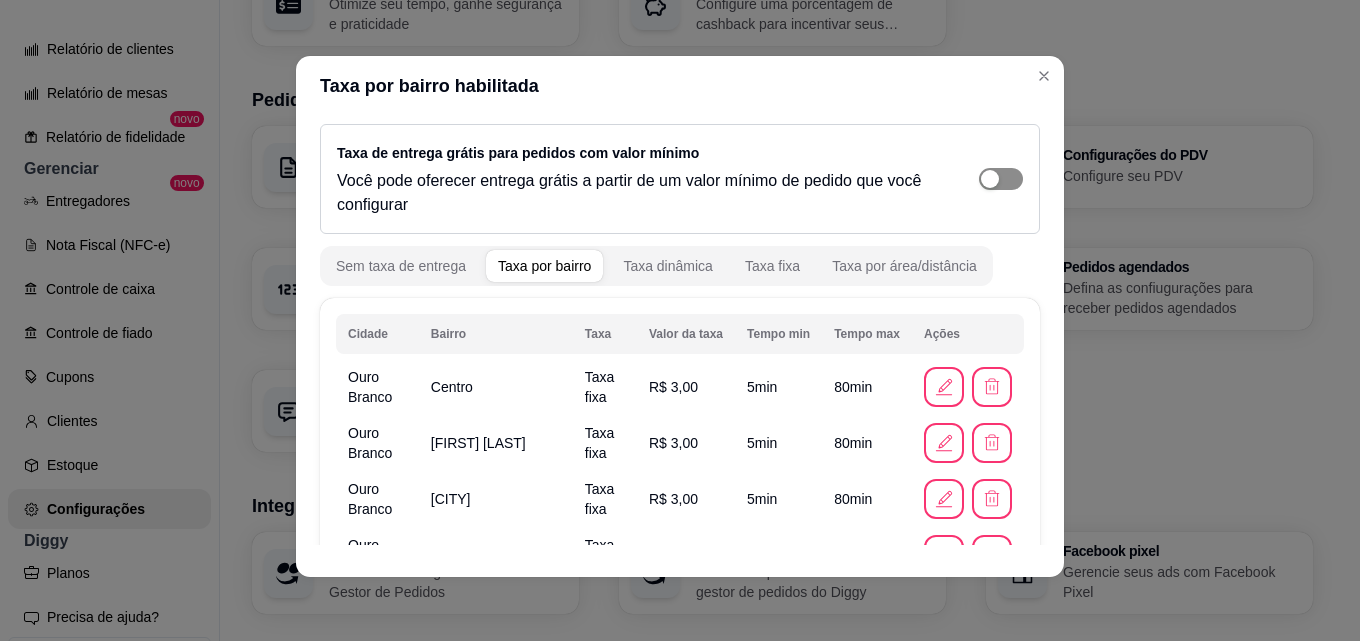 click at bounding box center [1001, 179] 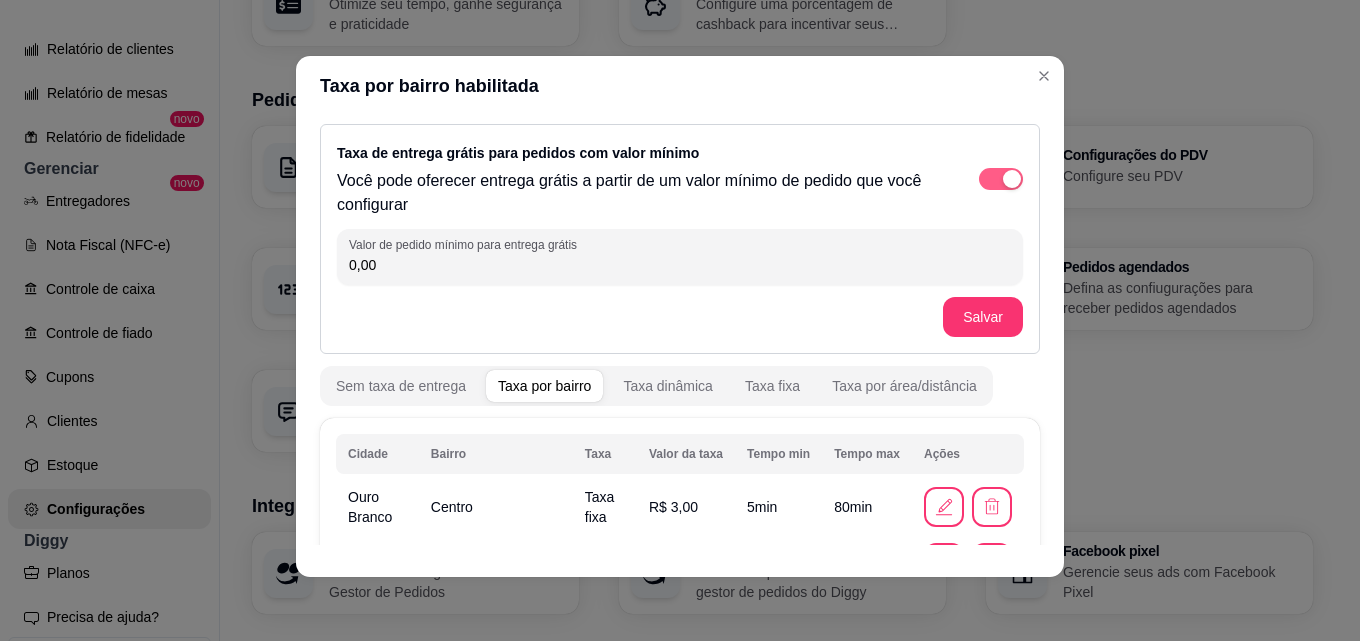 click at bounding box center (1012, 179) 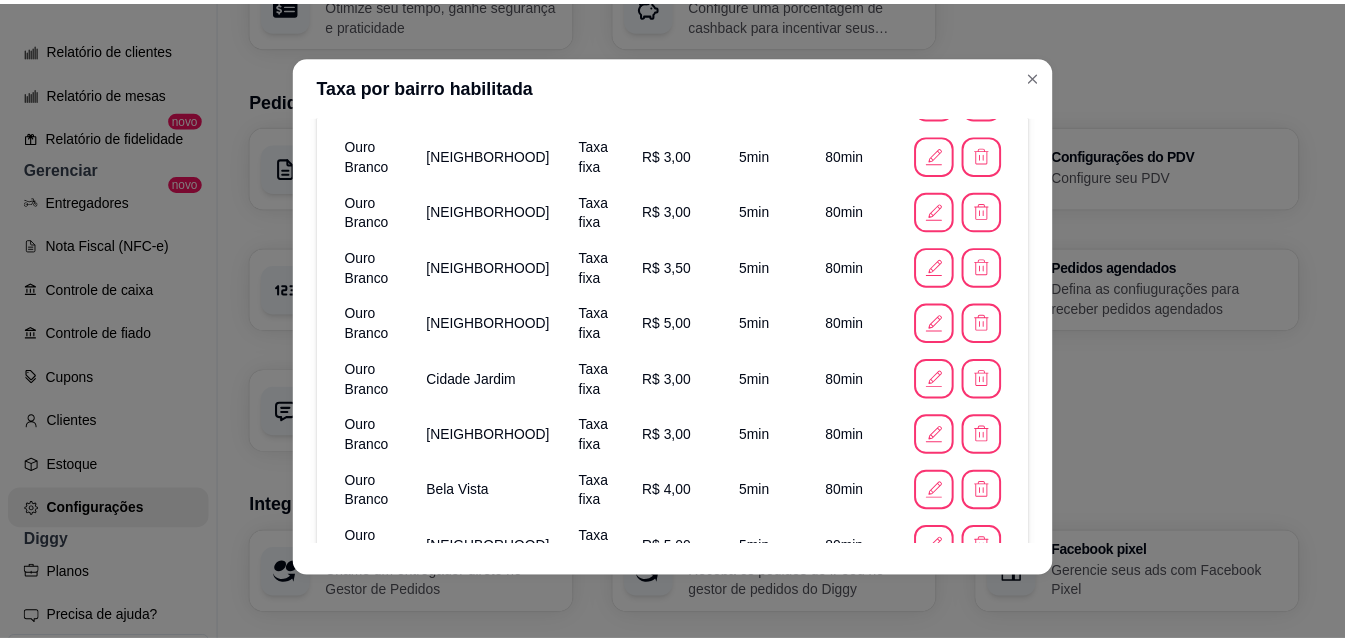 scroll, scrollTop: 0, scrollLeft: 0, axis: both 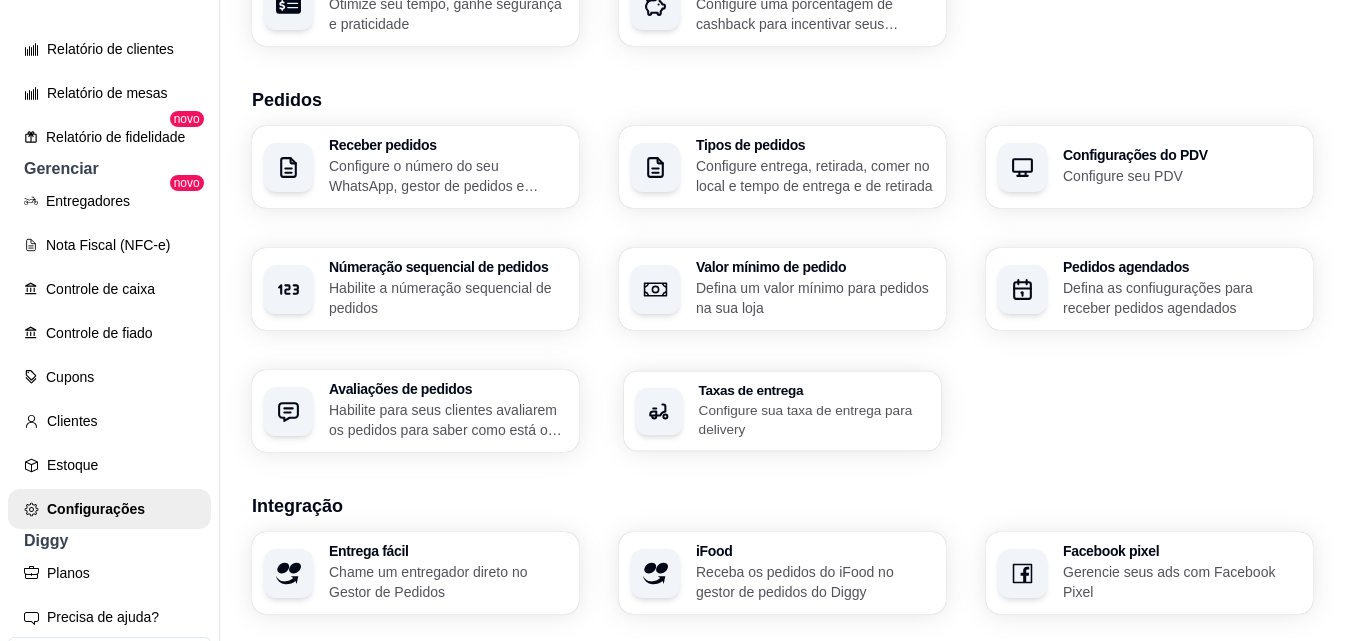 click on "Taxas de entrega" at bounding box center [814, 390] 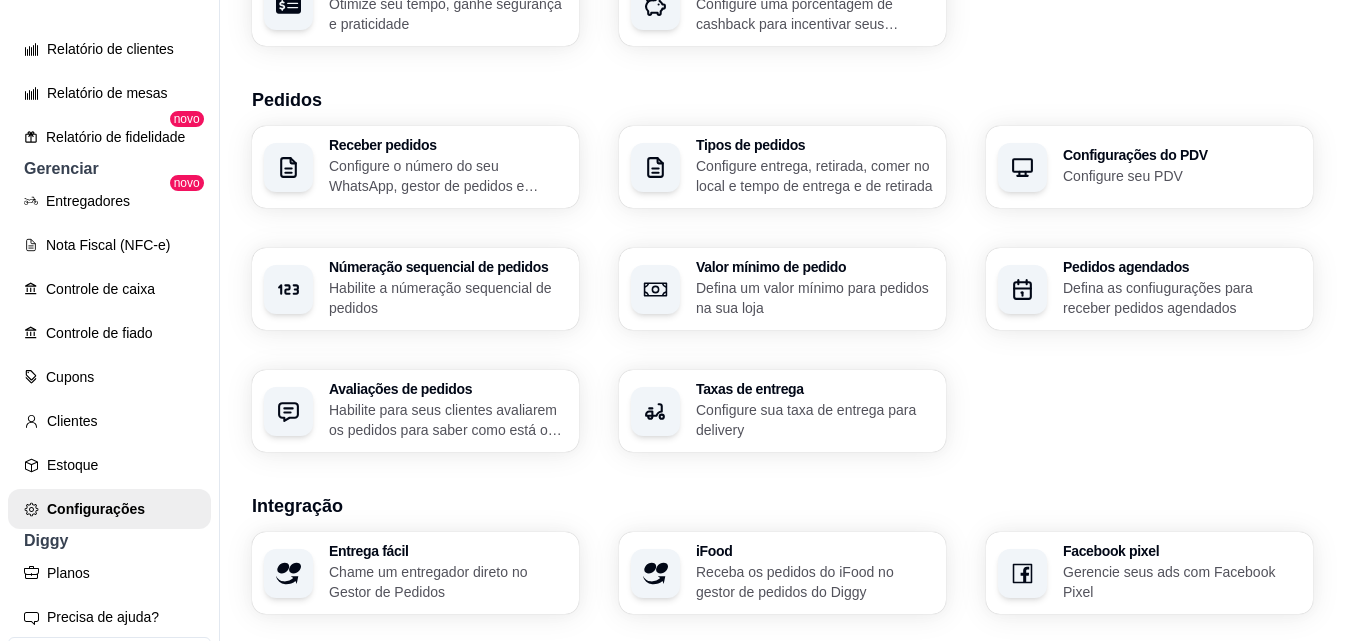 scroll, scrollTop: 0, scrollLeft: 0, axis: both 